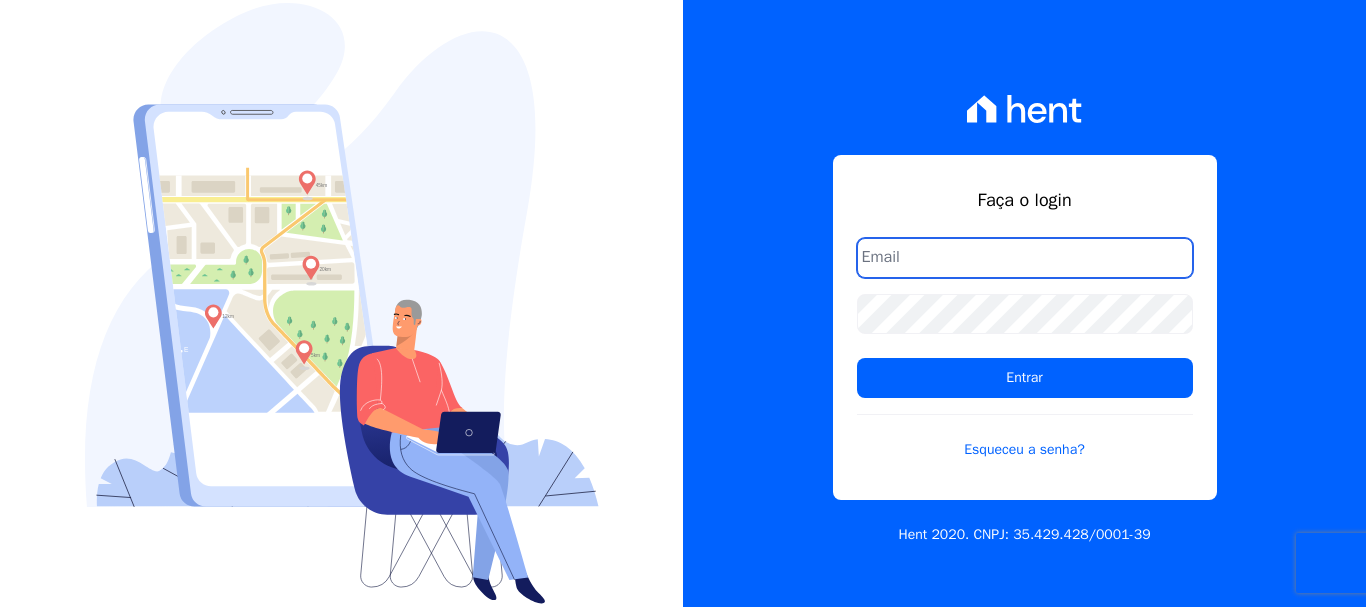 scroll, scrollTop: 0, scrollLeft: 0, axis: both 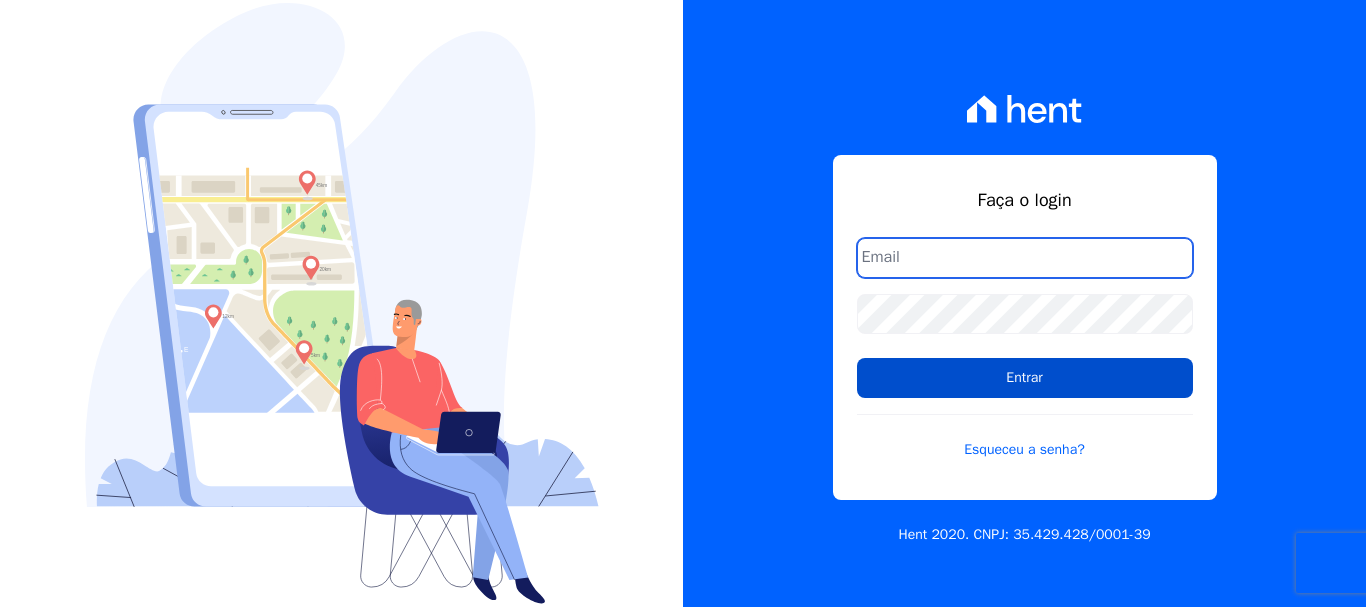 type on "cobranca@construtoralaterza.com.br" 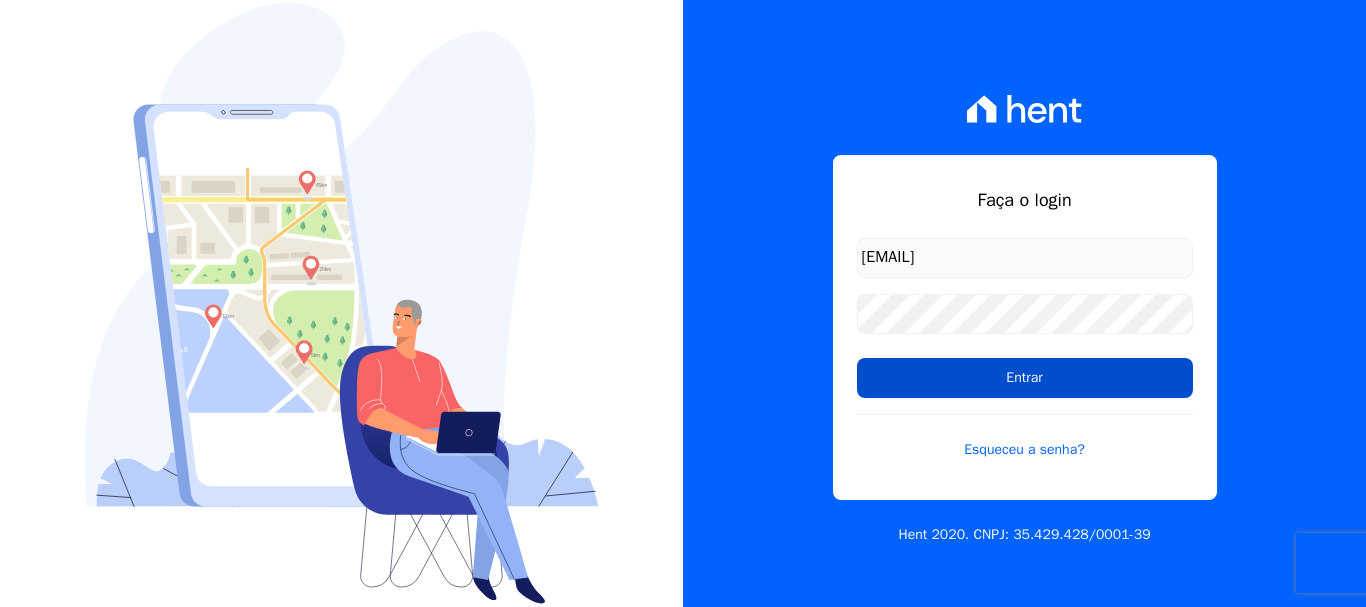click on "Entrar" at bounding box center (1025, 378) 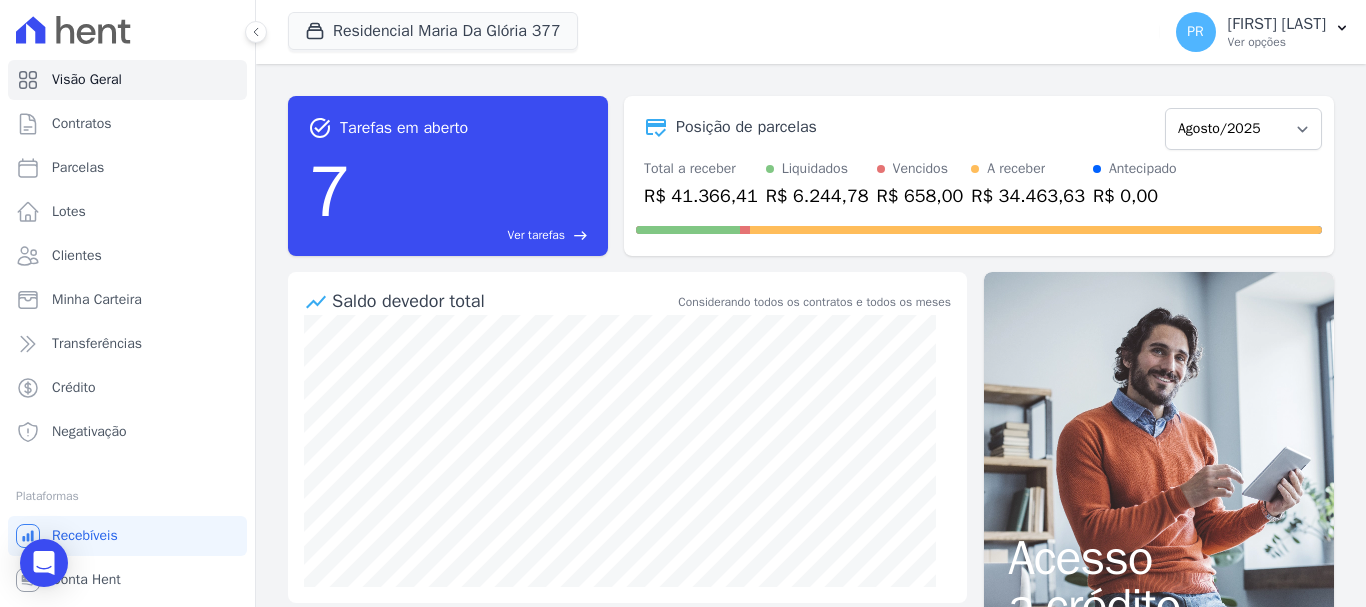 scroll, scrollTop: 0, scrollLeft: 0, axis: both 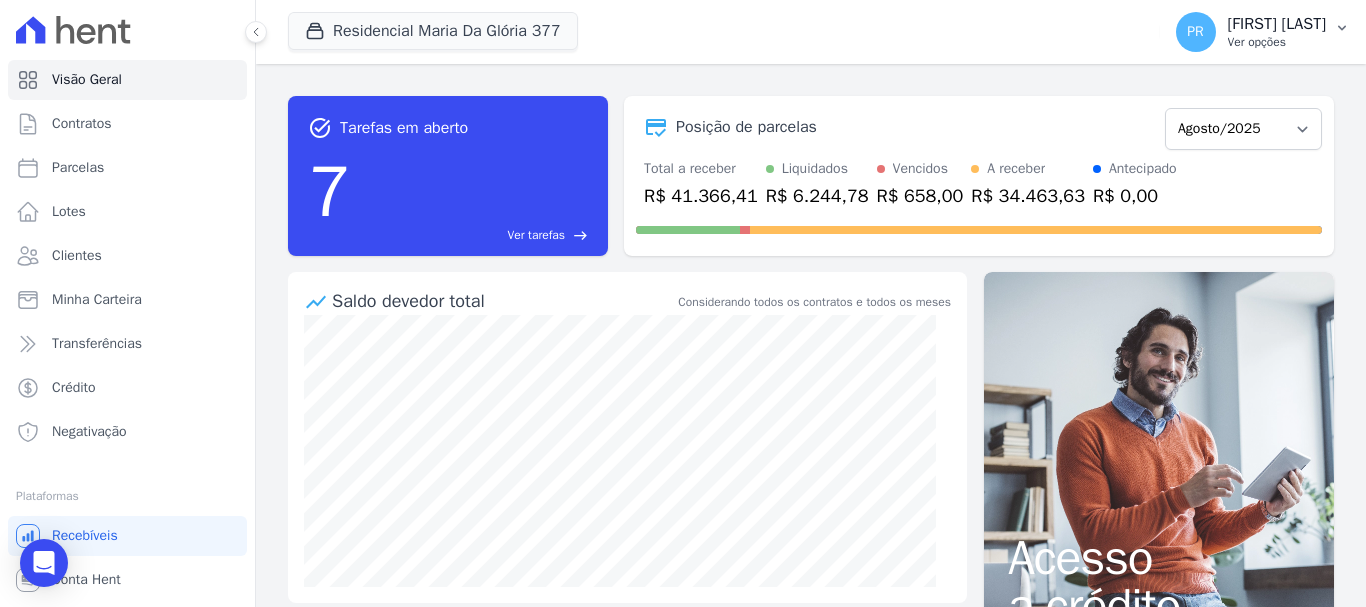click on "Ver opções" at bounding box center (1277, 42) 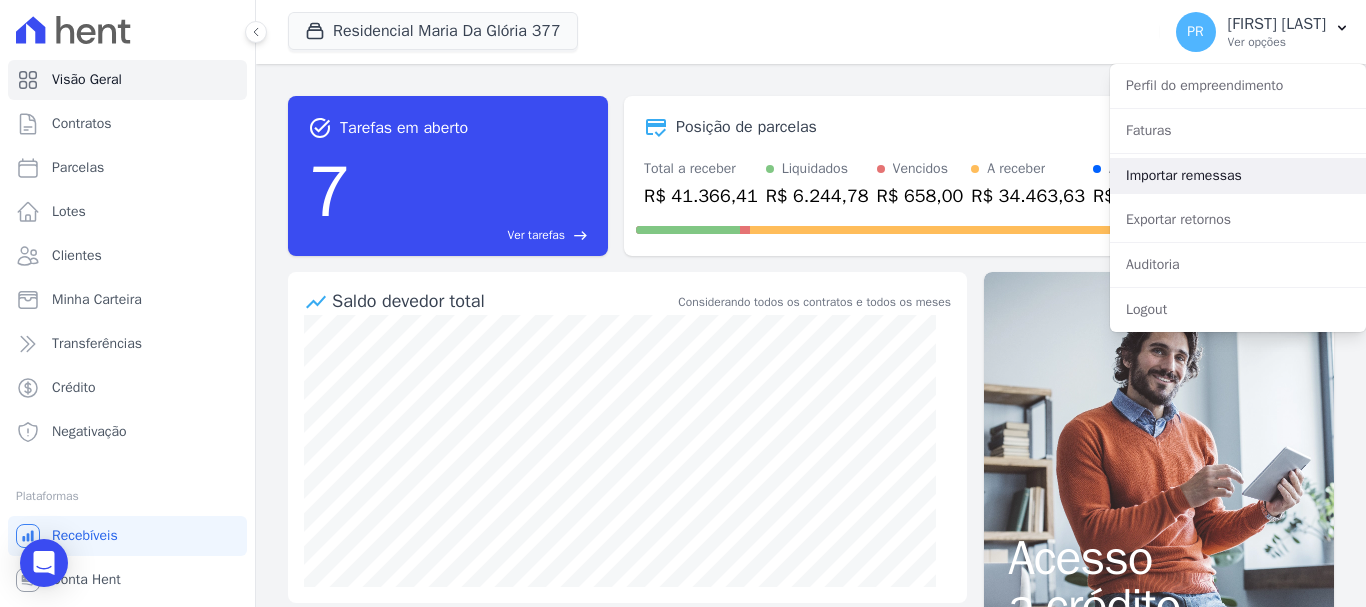 click on "Importar remessas" at bounding box center [1238, 176] 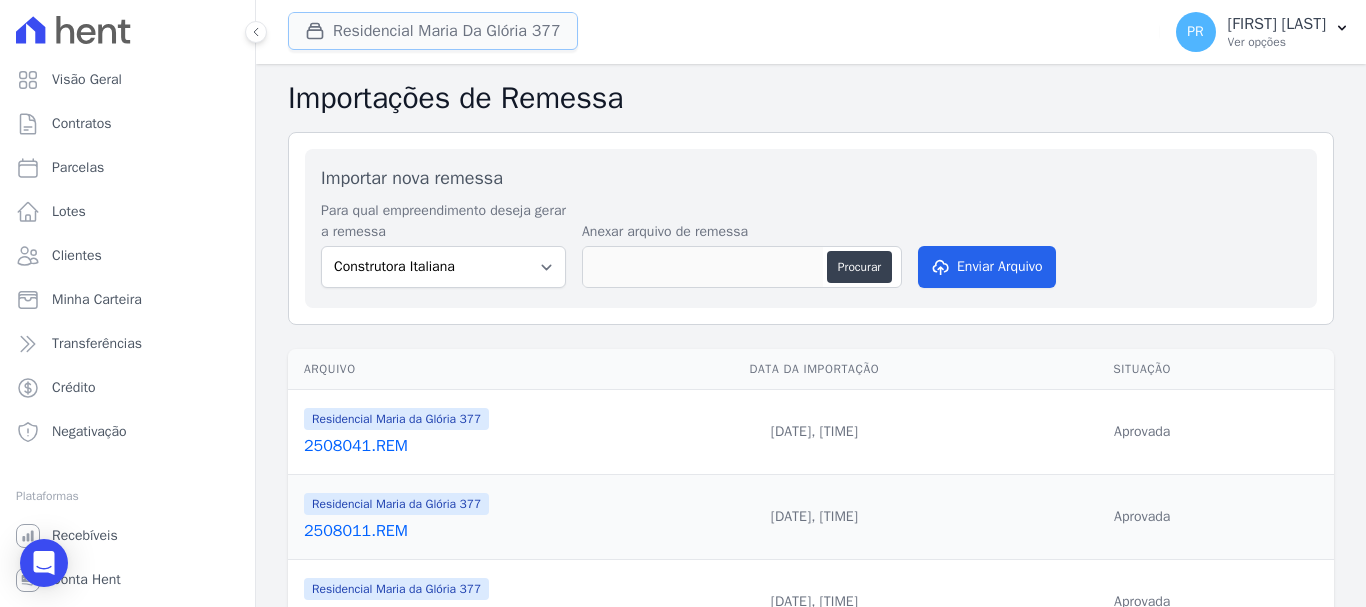 click on "Residencial Maria Da Glória 377" at bounding box center (433, 31) 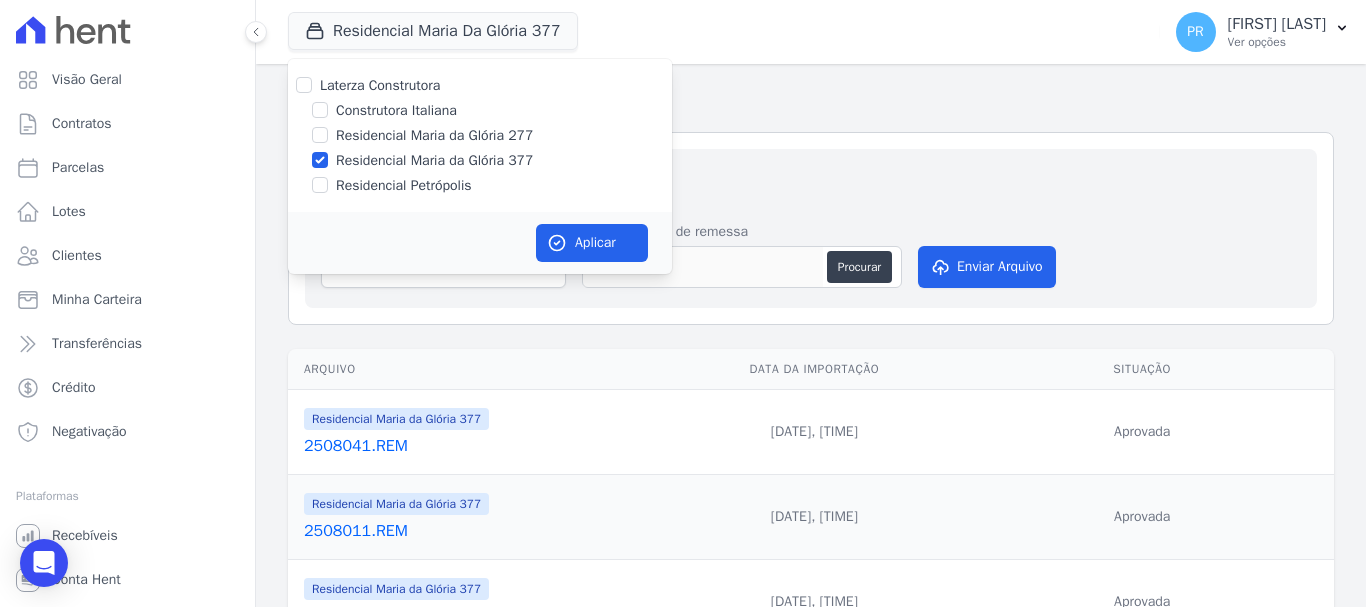 click on "Laterza Construtora" at bounding box center (380, 85) 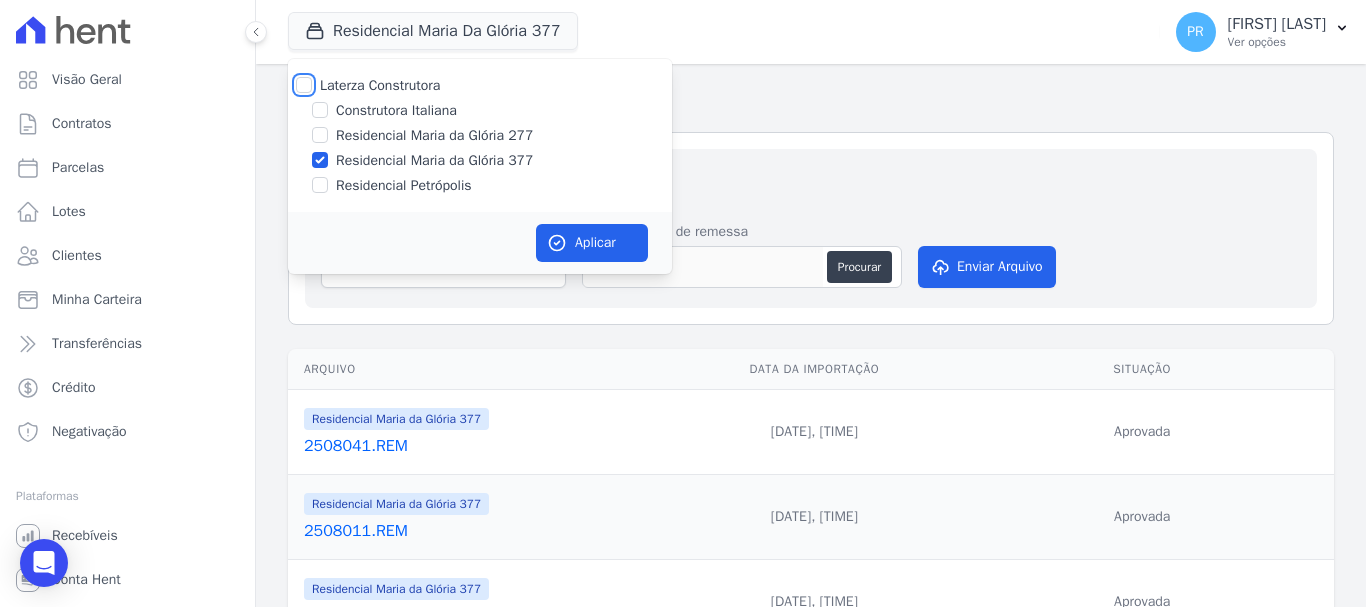 checkbox on "true" 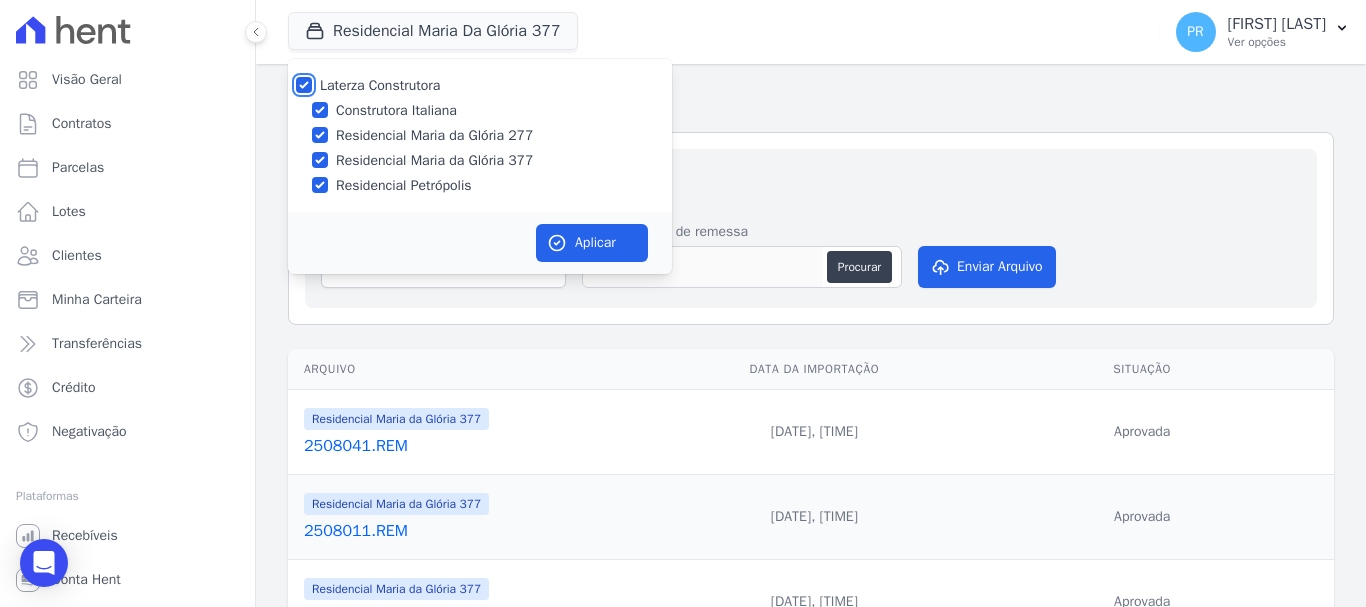 checkbox on "true" 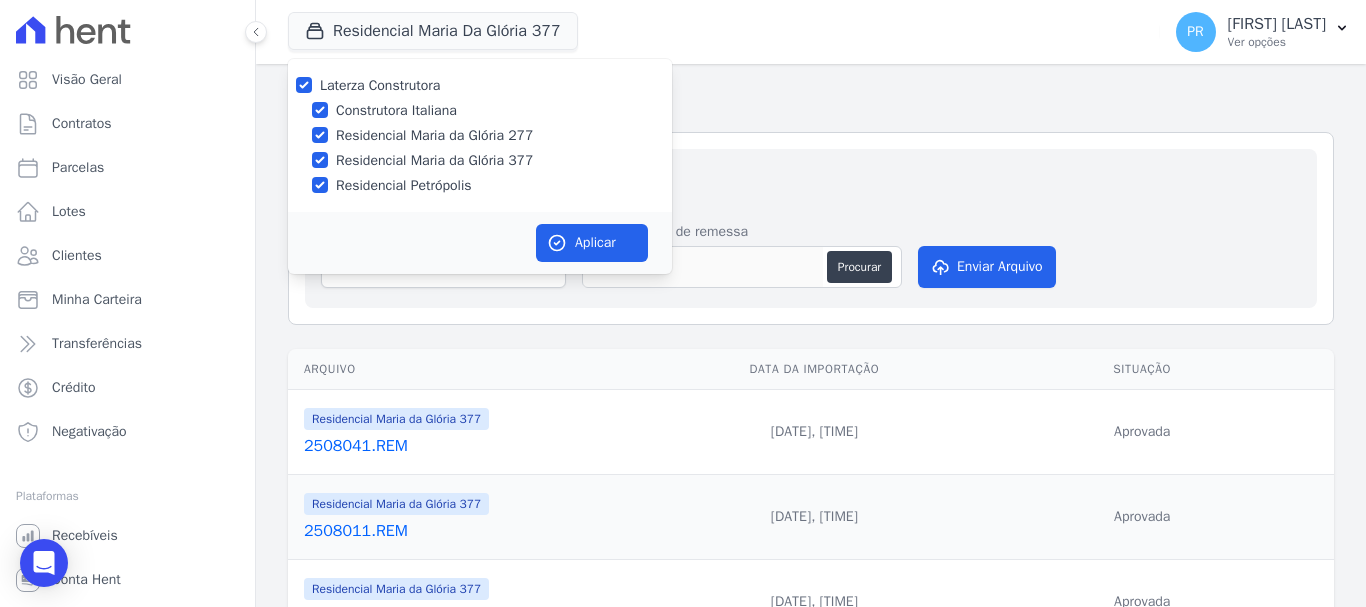 click on "Laterza Construtora" at bounding box center (380, 85) 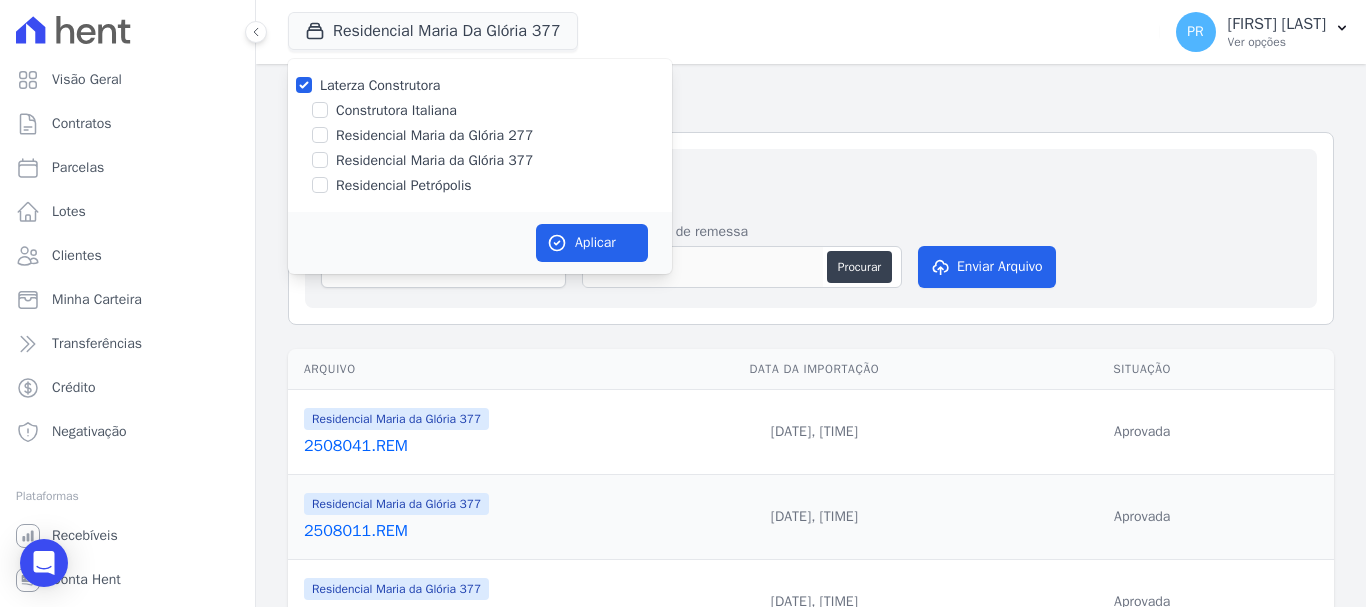 checkbox on "false" 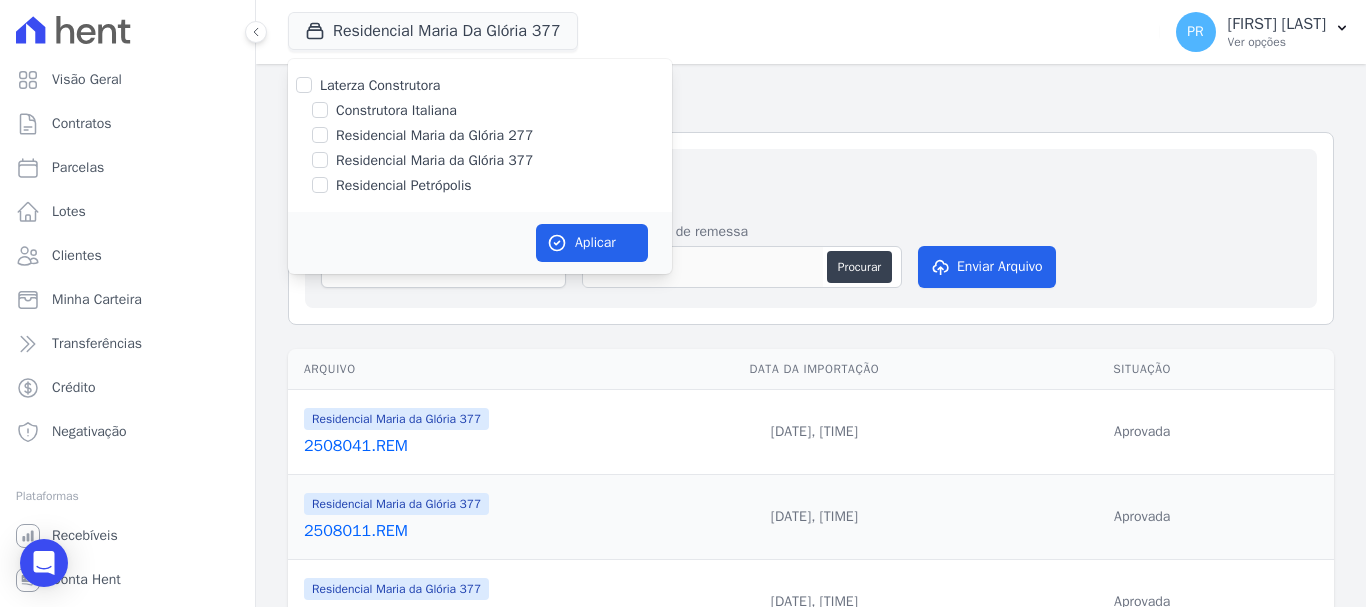 checkbox on "false" 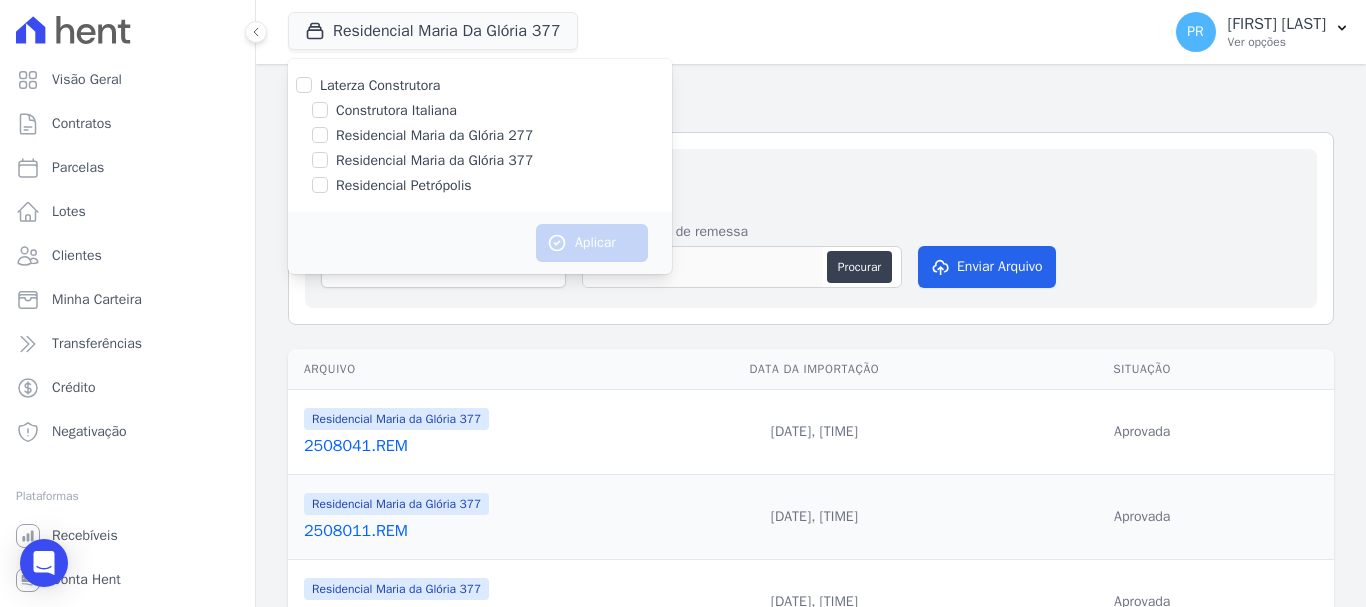 click on "Construtora Italiana" at bounding box center (396, 110) 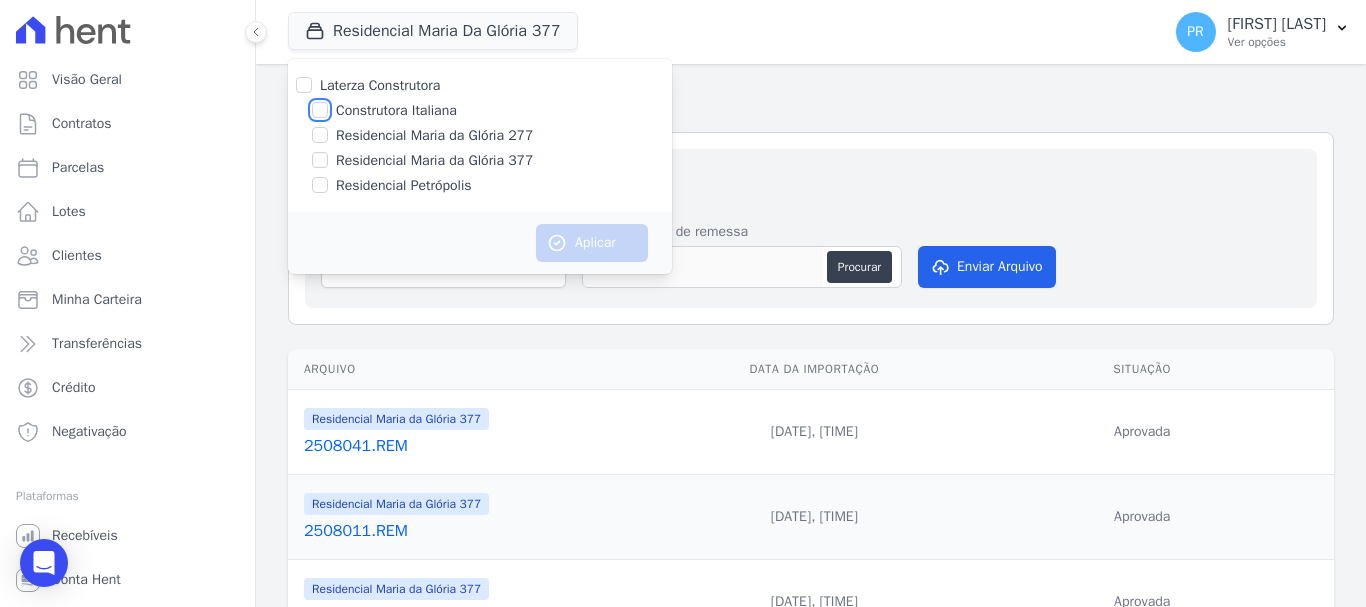 click on "Construtora Italiana" at bounding box center (320, 110) 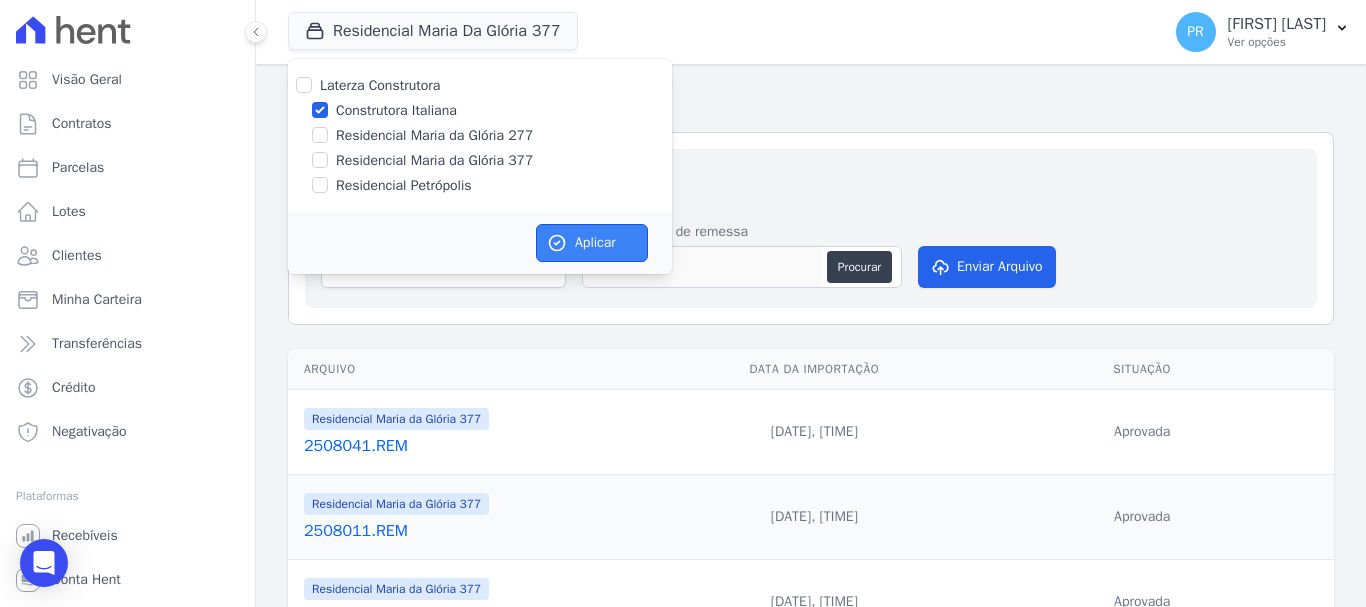 click 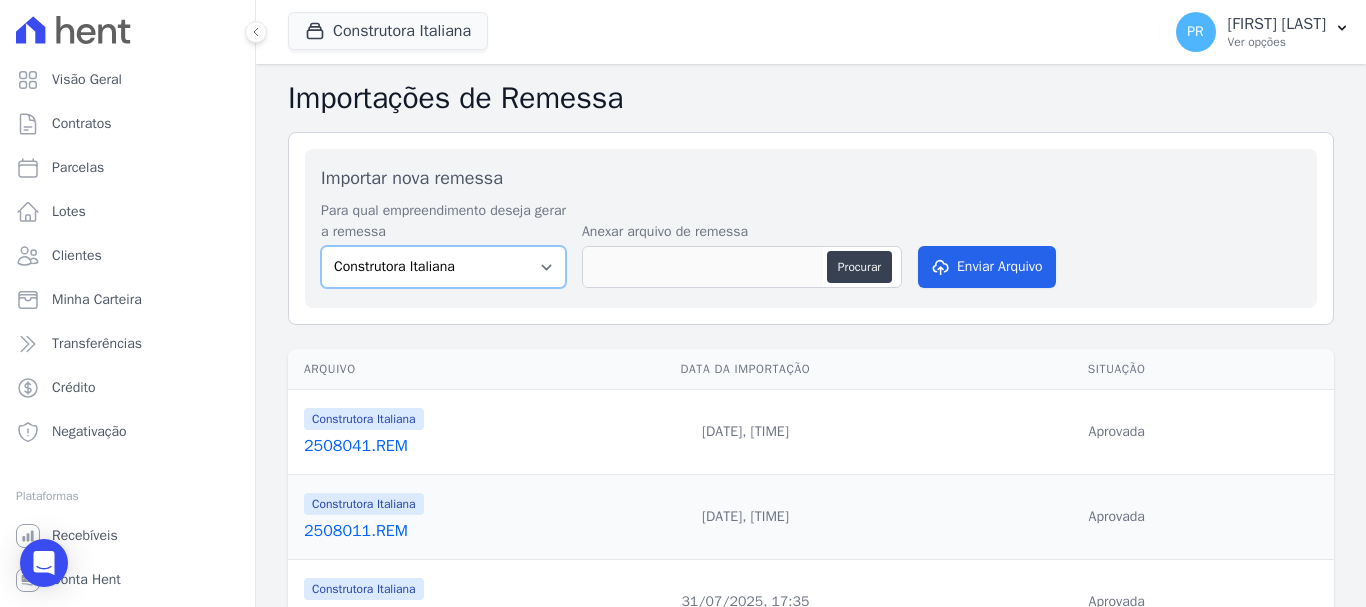 click on "Construtora Italiana
Residencial Maria da Glória 277
Residencial Maria da Glória 377
Residencial Petrópolis" at bounding box center (443, 267) 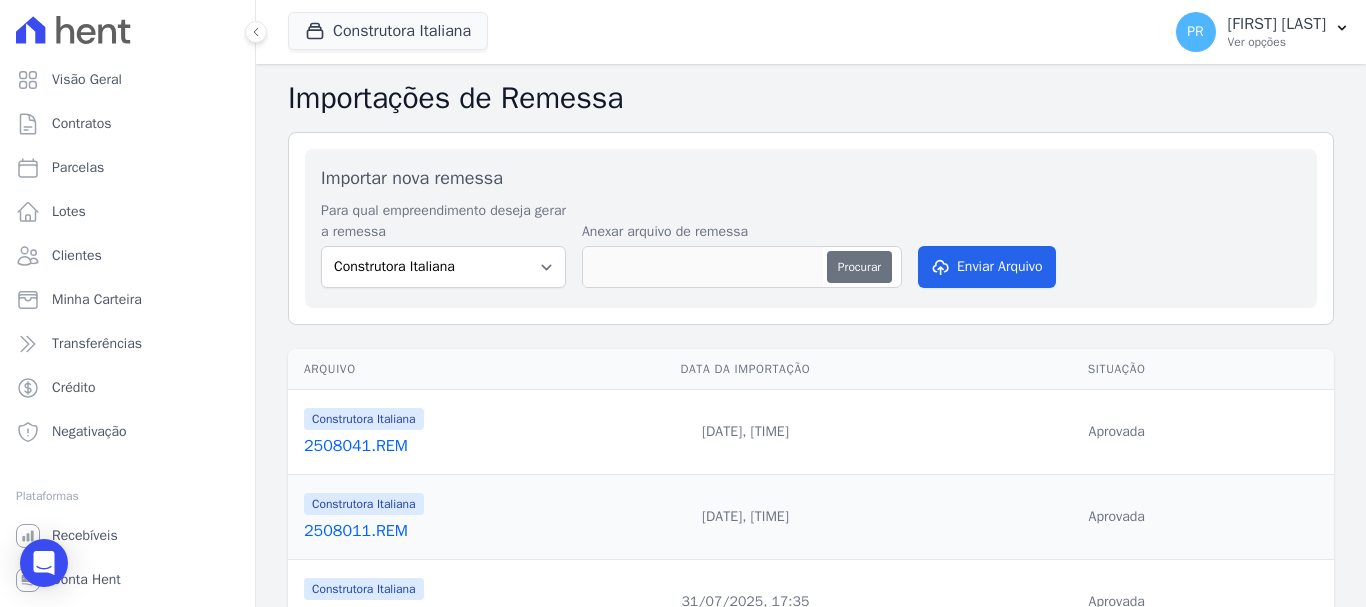 click on "Procurar" at bounding box center [859, 267] 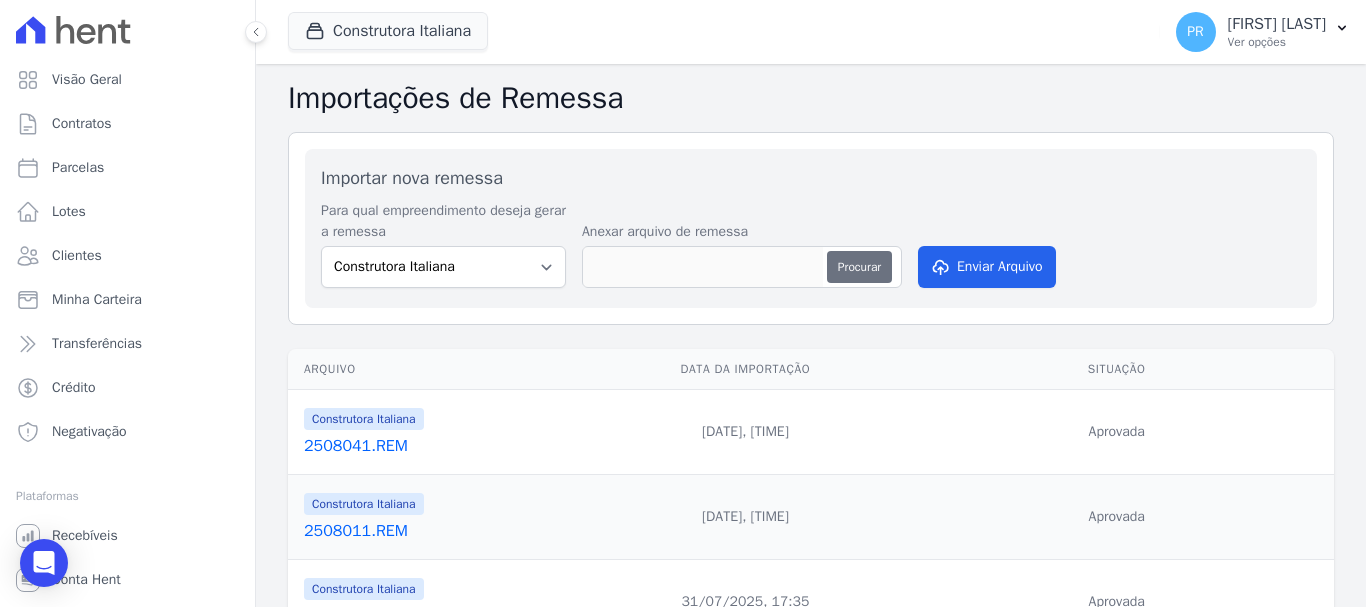 type on "2508051.REM" 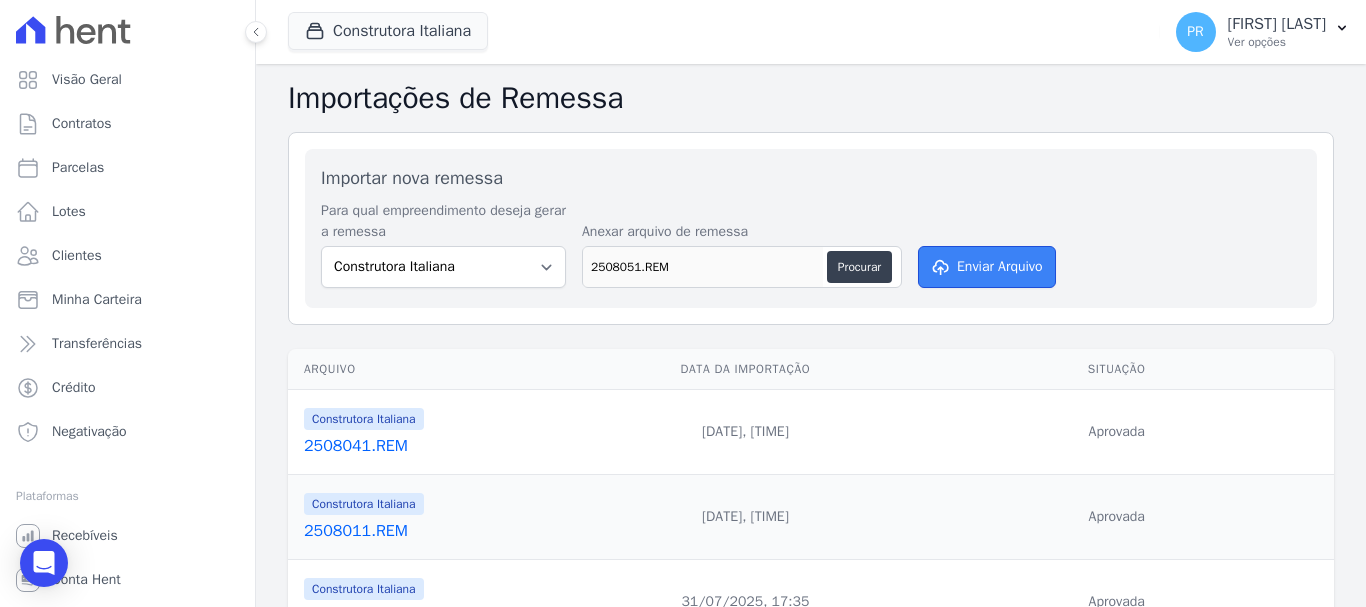 click on "Enviar Arquivo" at bounding box center [987, 267] 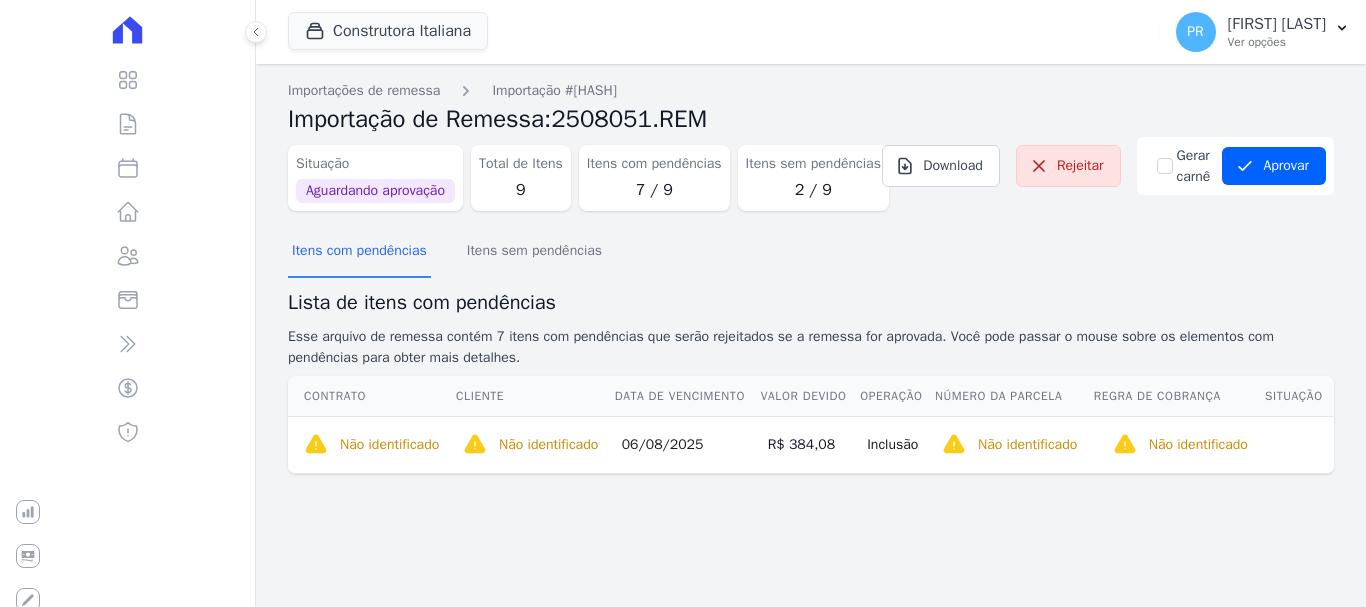 scroll, scrollTop: 0, scrollLeft: 0, axis: both 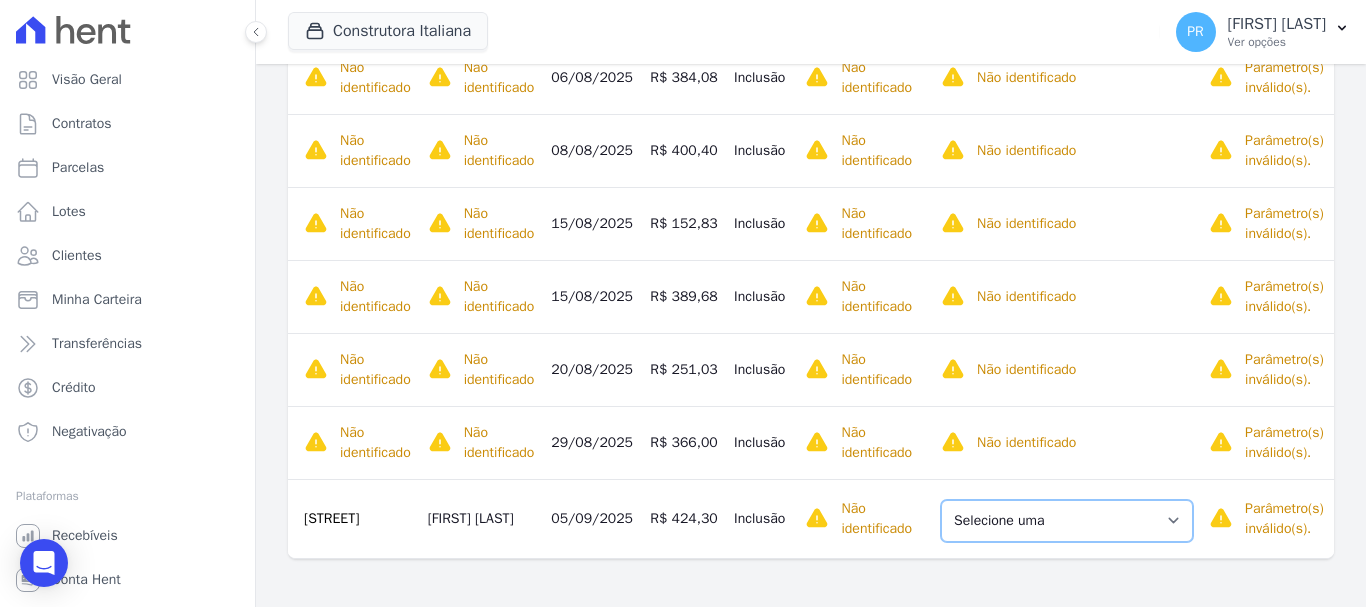 click on "Selecione uma
Nova Parcela Avulsa
Parcela Avulsa Existente
Parcela Normal (7 X R$ 374,04)" at bounding box center [1067, 521] 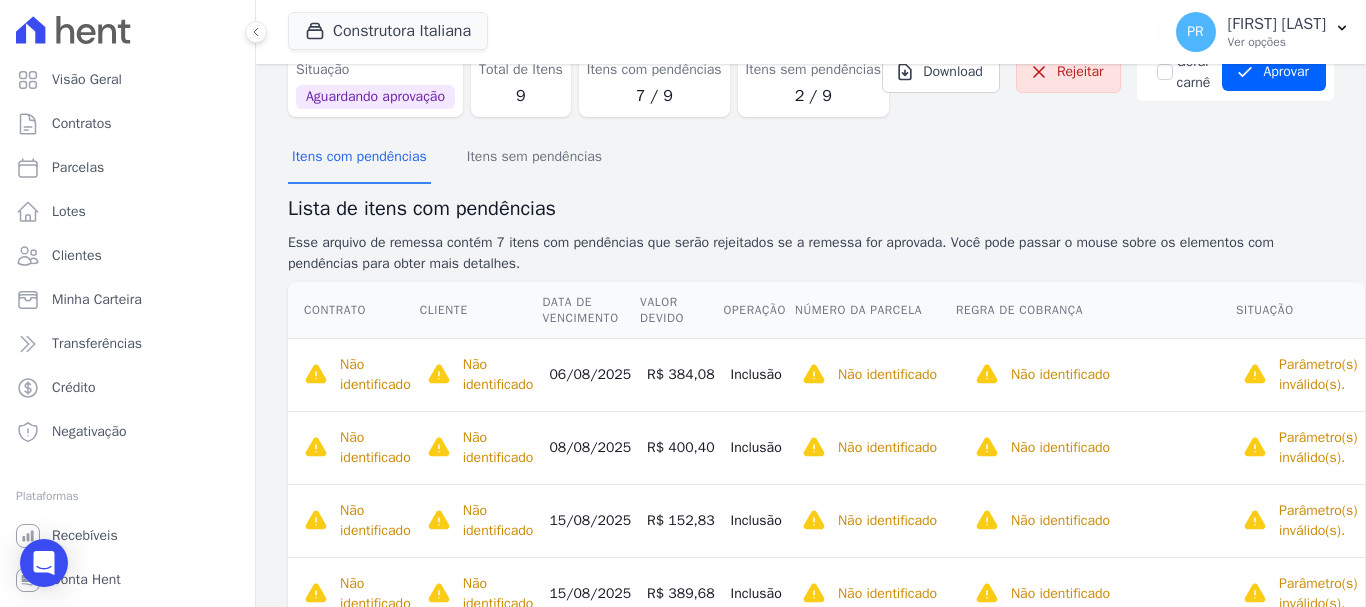 scroll, scrollTop: 0, scrollLeft: 0, axis: both 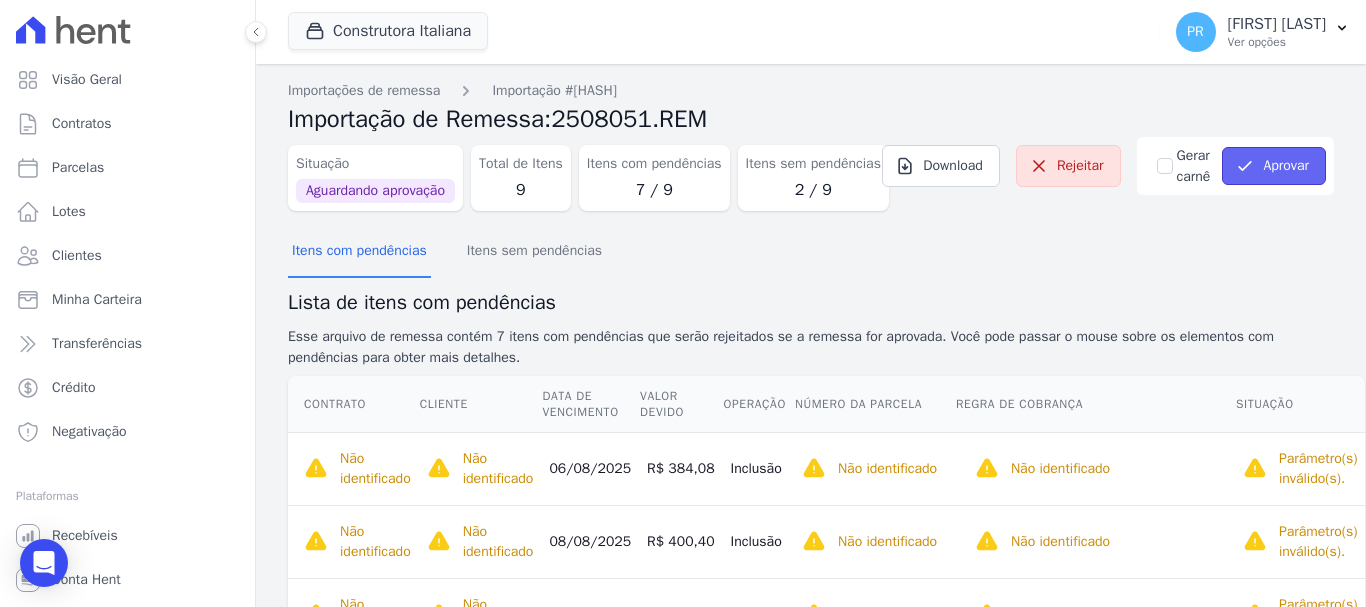 click 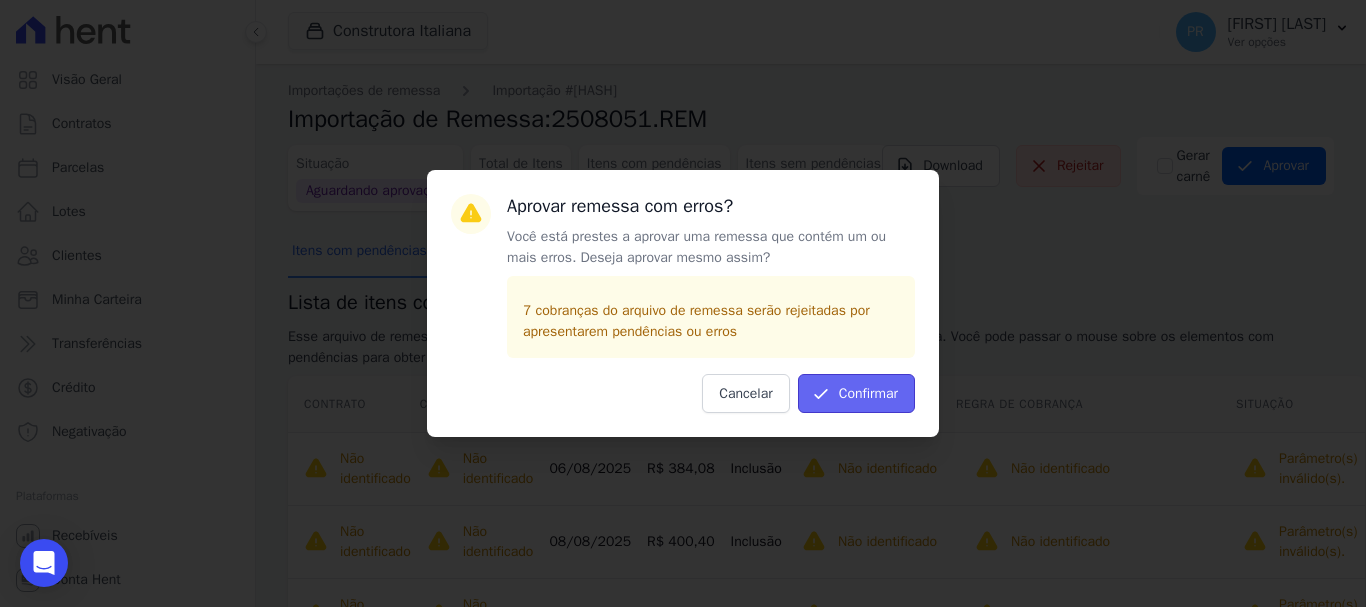 click on "Confirmar" at bounding box center (856, 393) 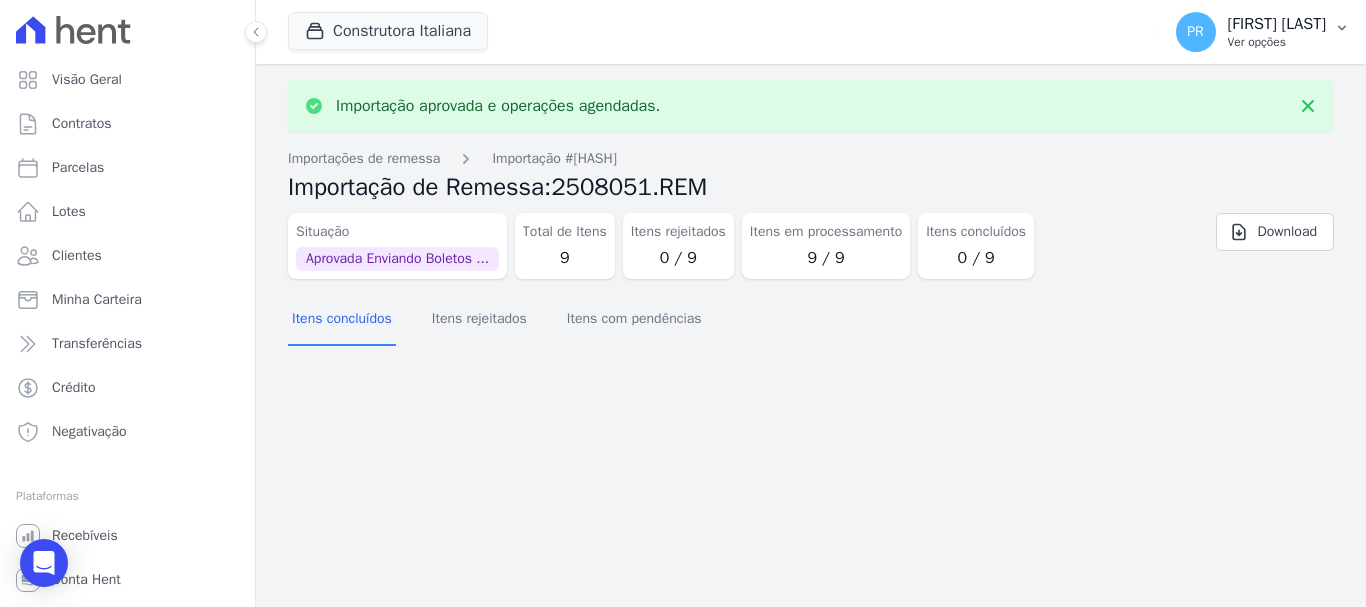 click on "[FIRST] [LAST]" at bounding box center [1277, 24] 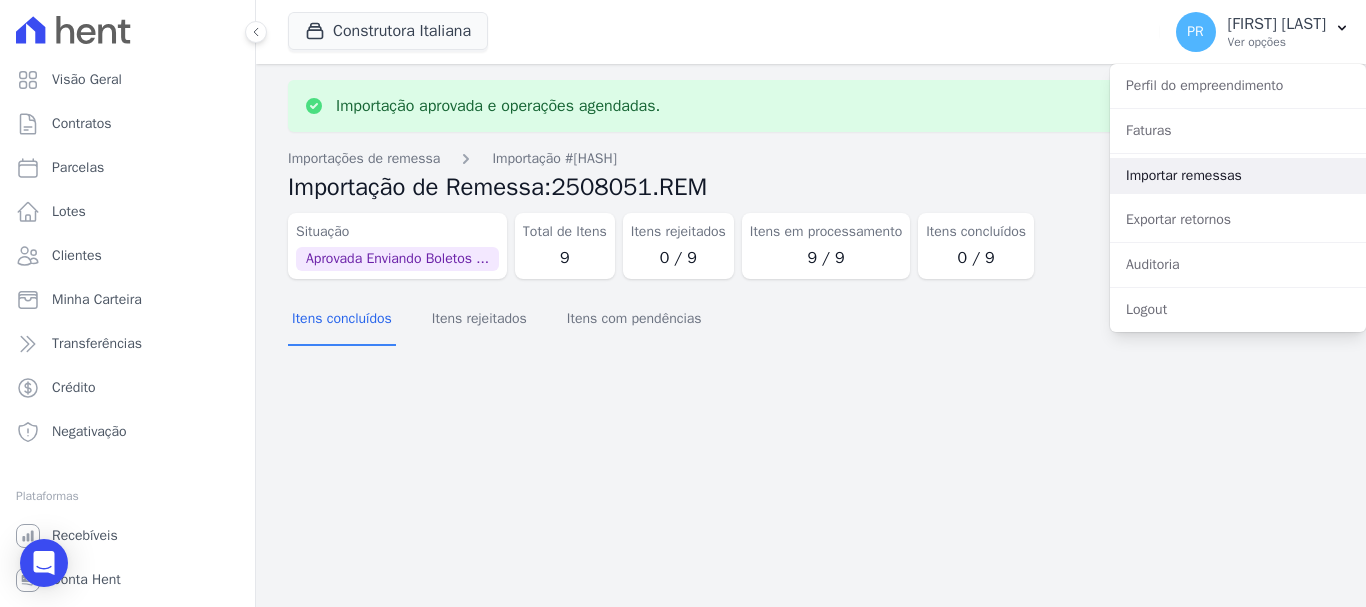 click on "Importar remessas" at bounding box center (1238, 176) 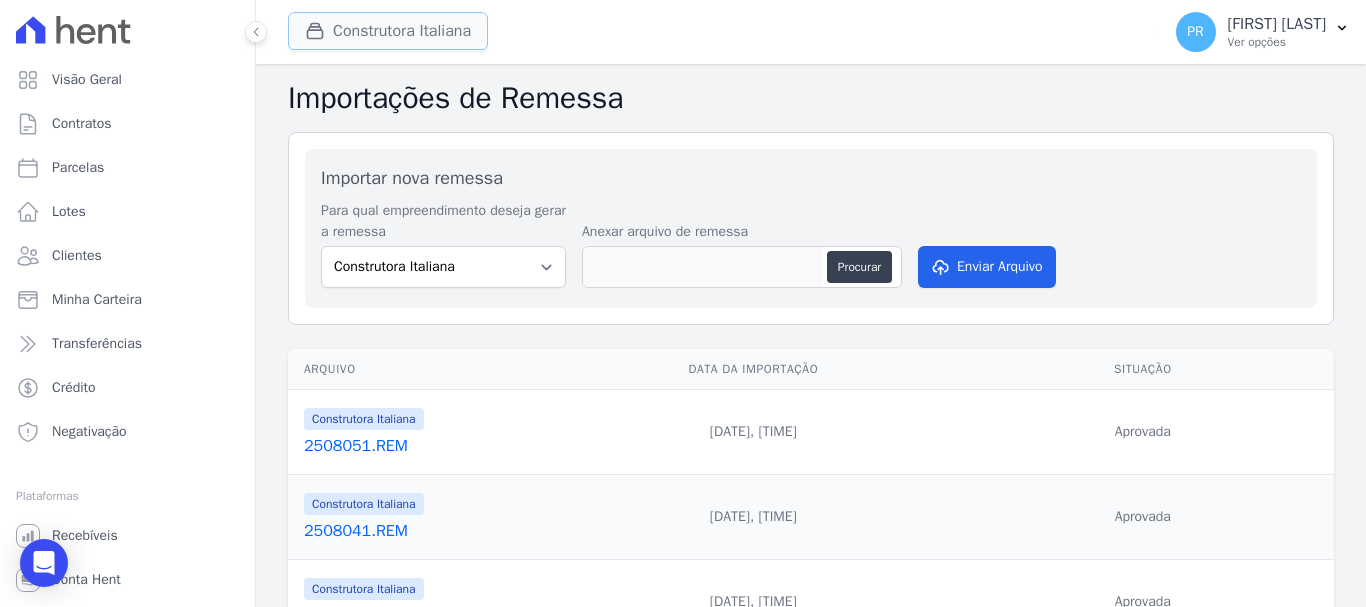 click on "Construtora Italiana" at bounding box center (388, 31) 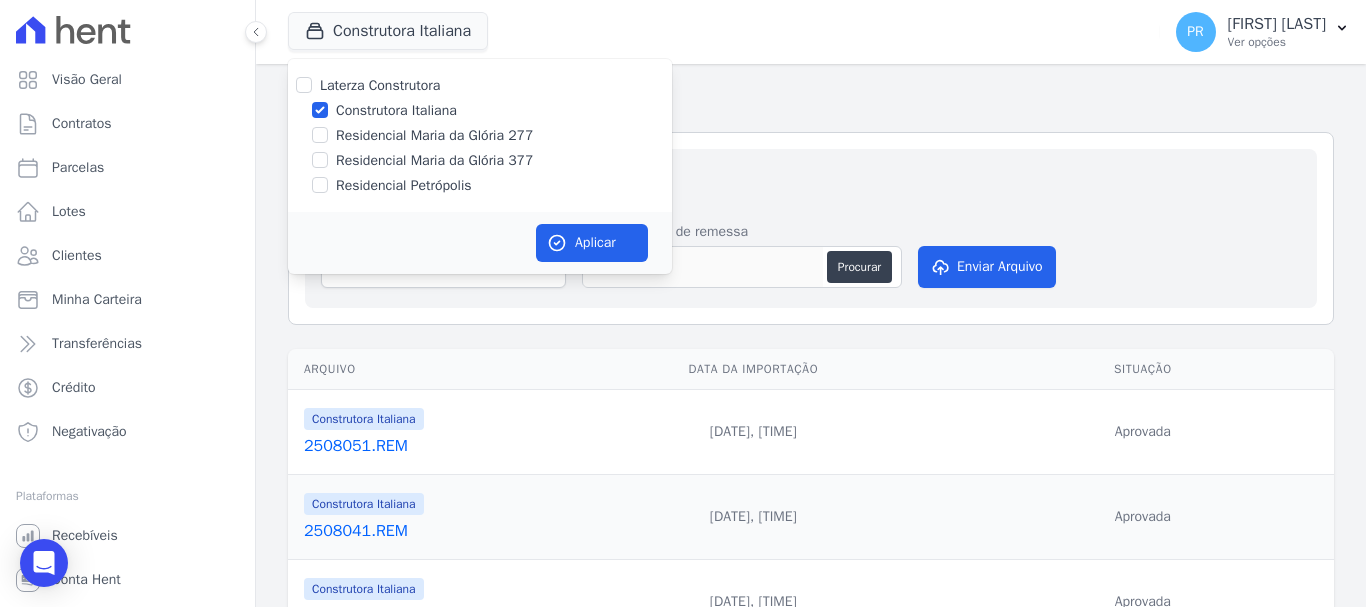 click on "Construtora Italiana" at bounding box center [396, 110] 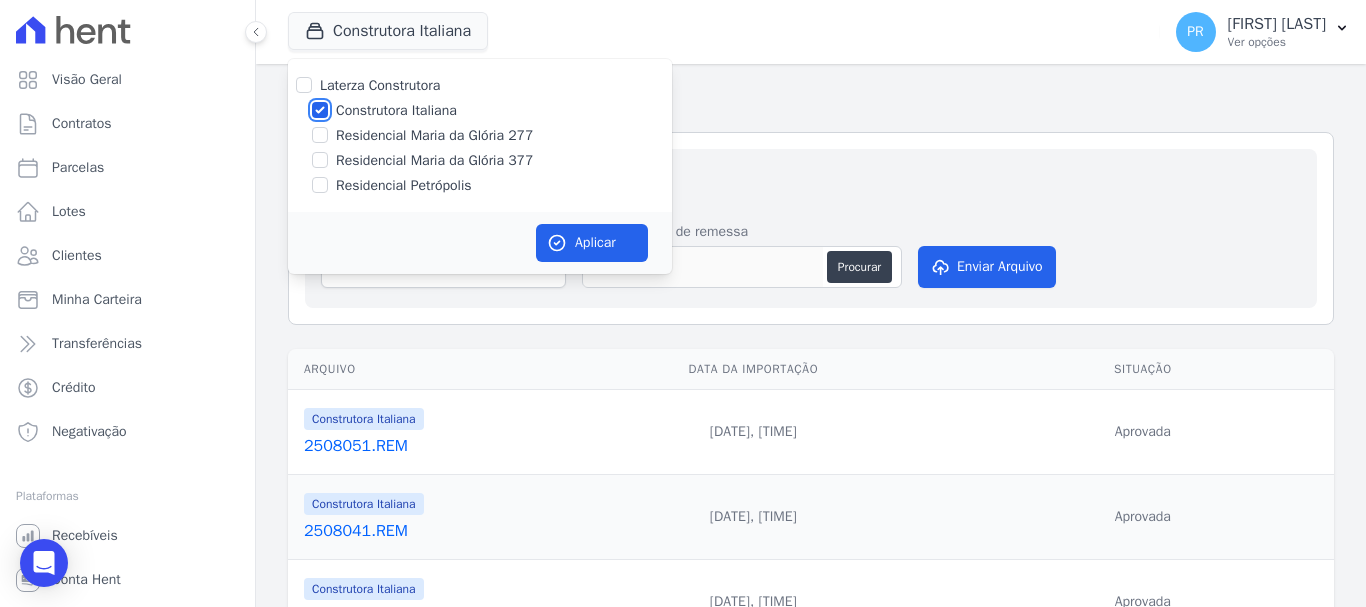 checkbox on "false" 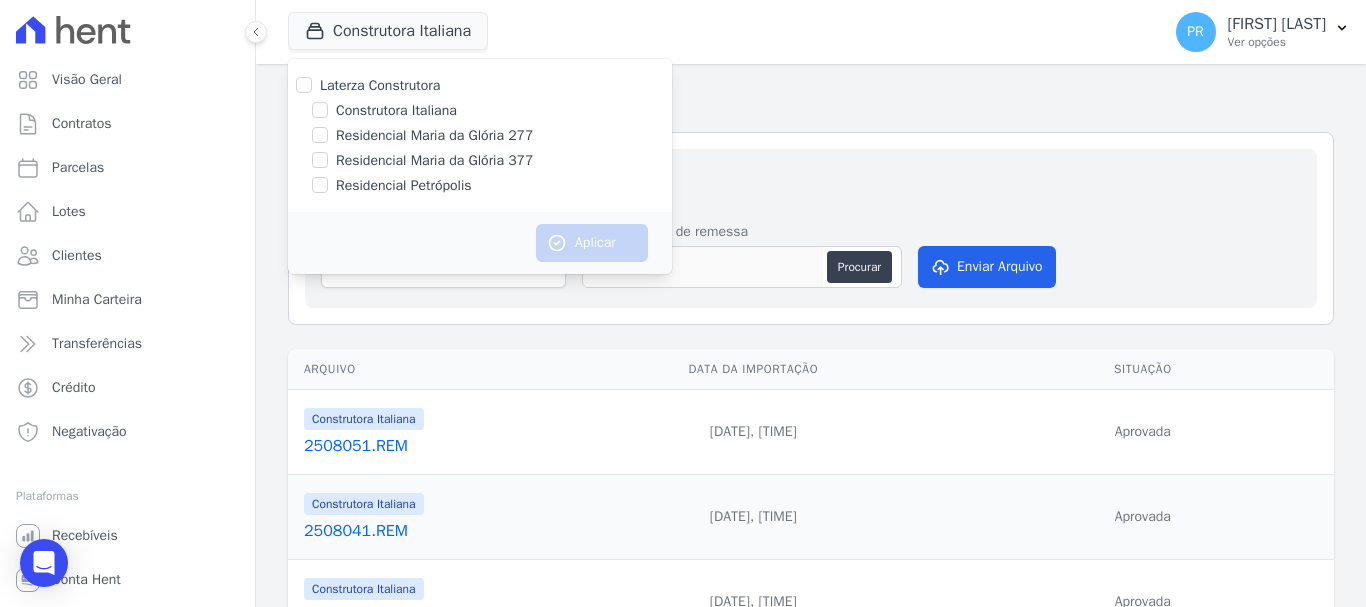 click on "Residencial Maria da Glória 277" at bounding box center [434, 135] 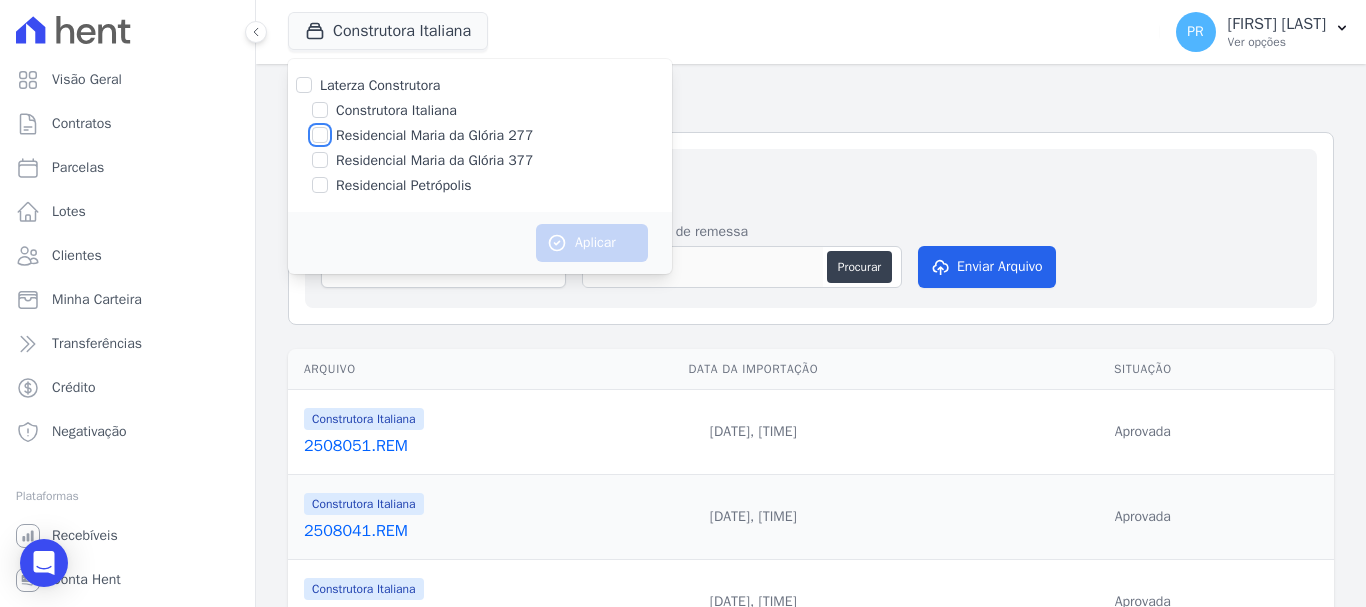 checkbox on "true" 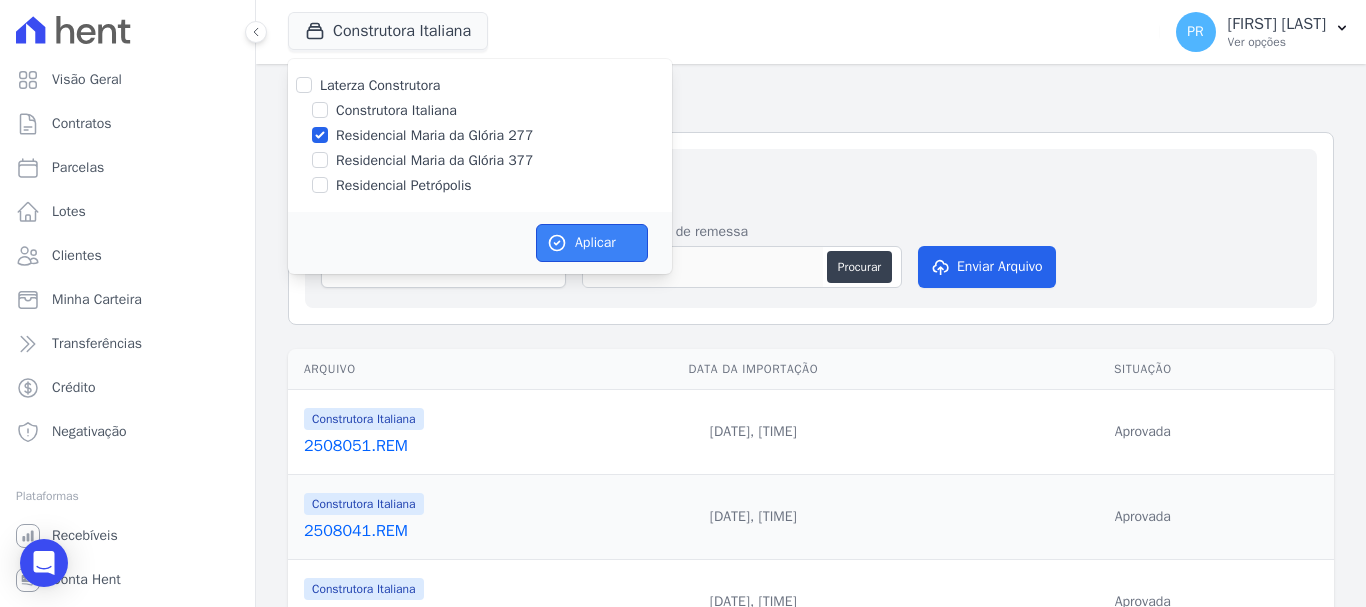 click on "Aplicar" at bounding box center (592, 243) 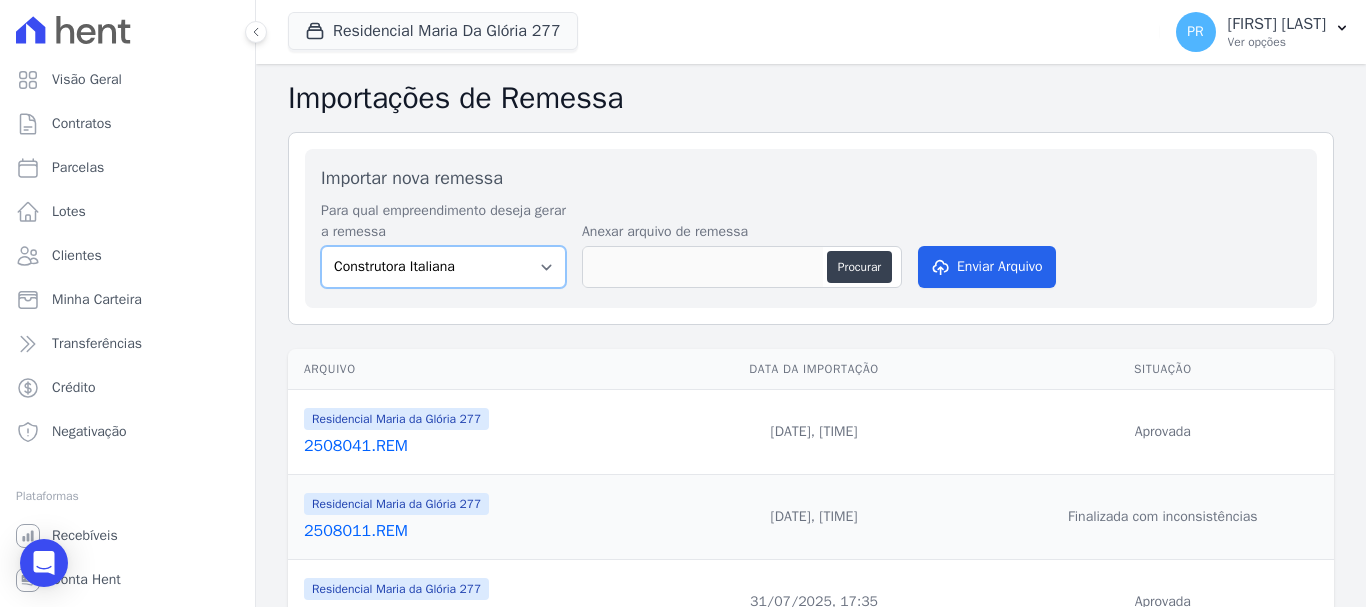 click on "Construtora Italiana
Residencial Maria da Glória 277
Residencial Maria da Glória 377
Residencial Petrópolis" at bounding box center (443, 267) 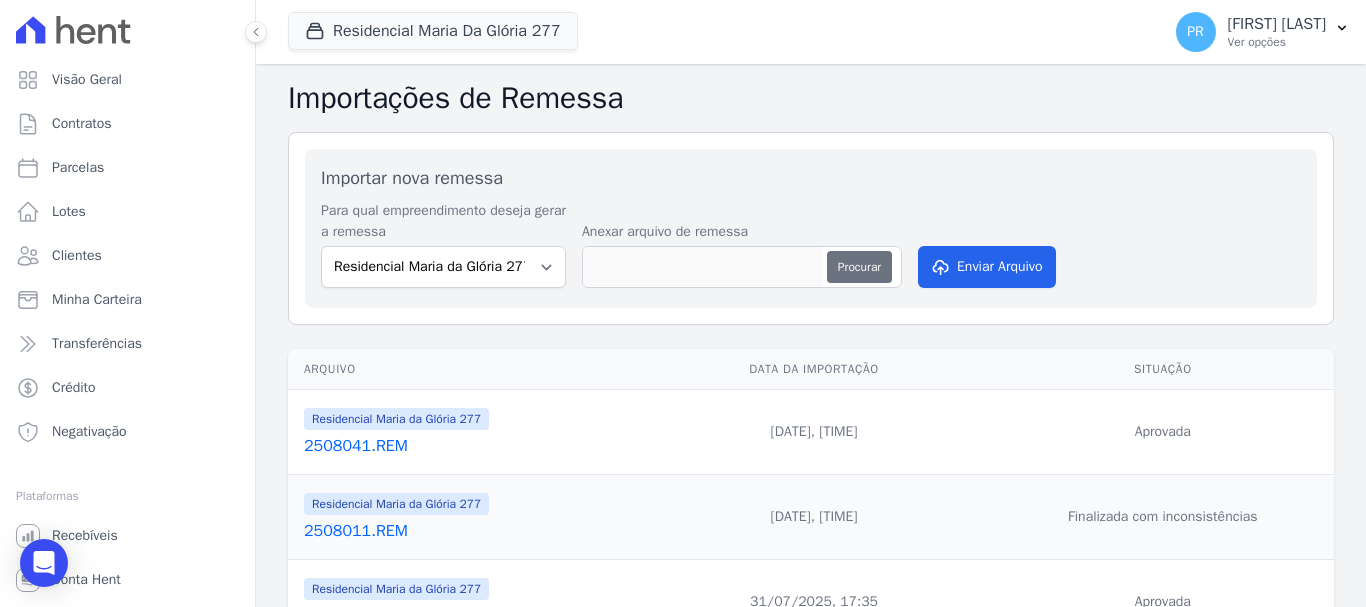 click on "Procurar" at bounding box center (859, 267) 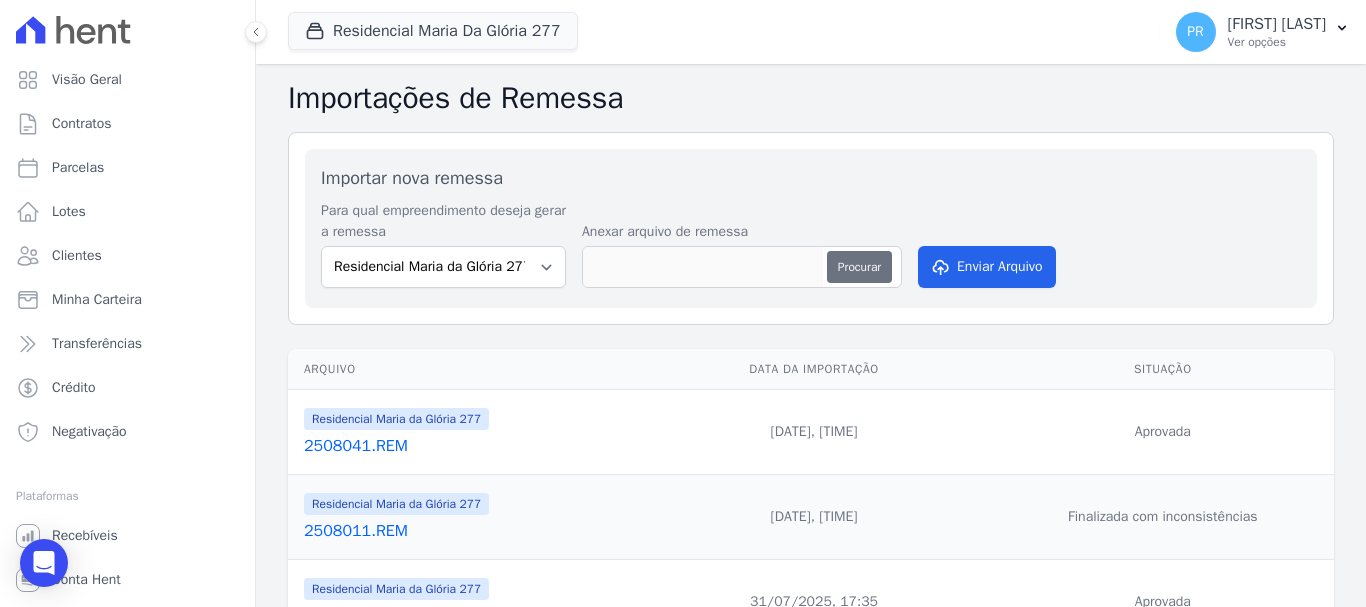 type on "2508051.REM" 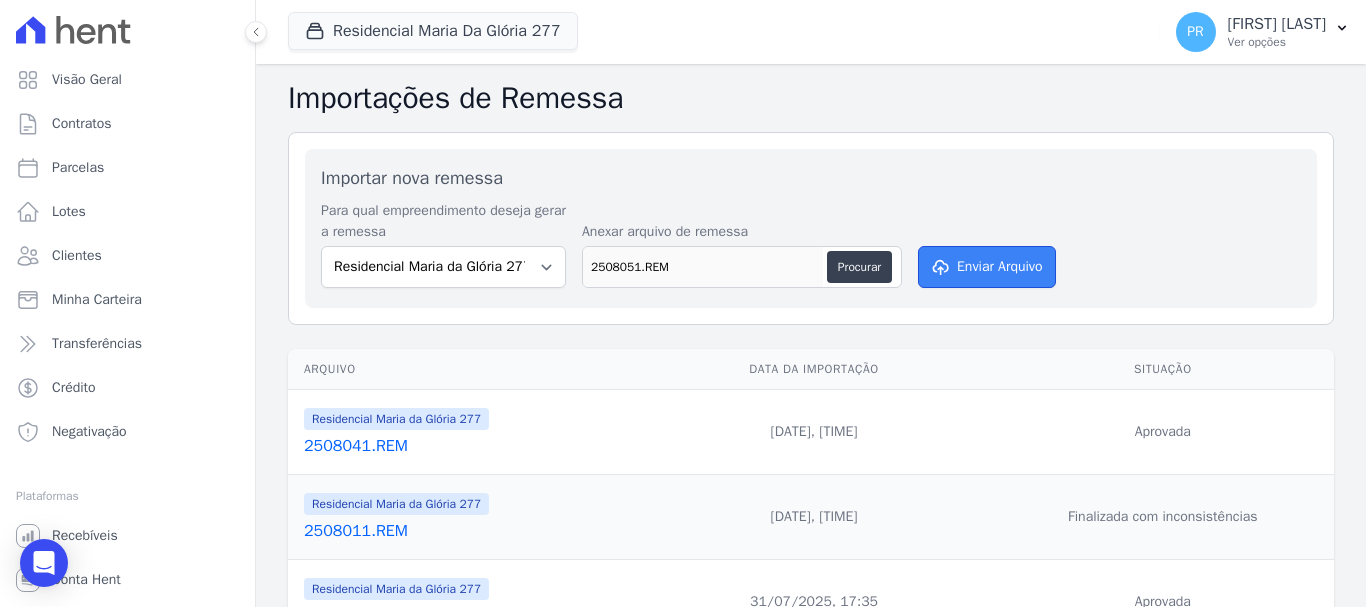 click on "Enviar Arquivo" at bounding box center [987, 267] 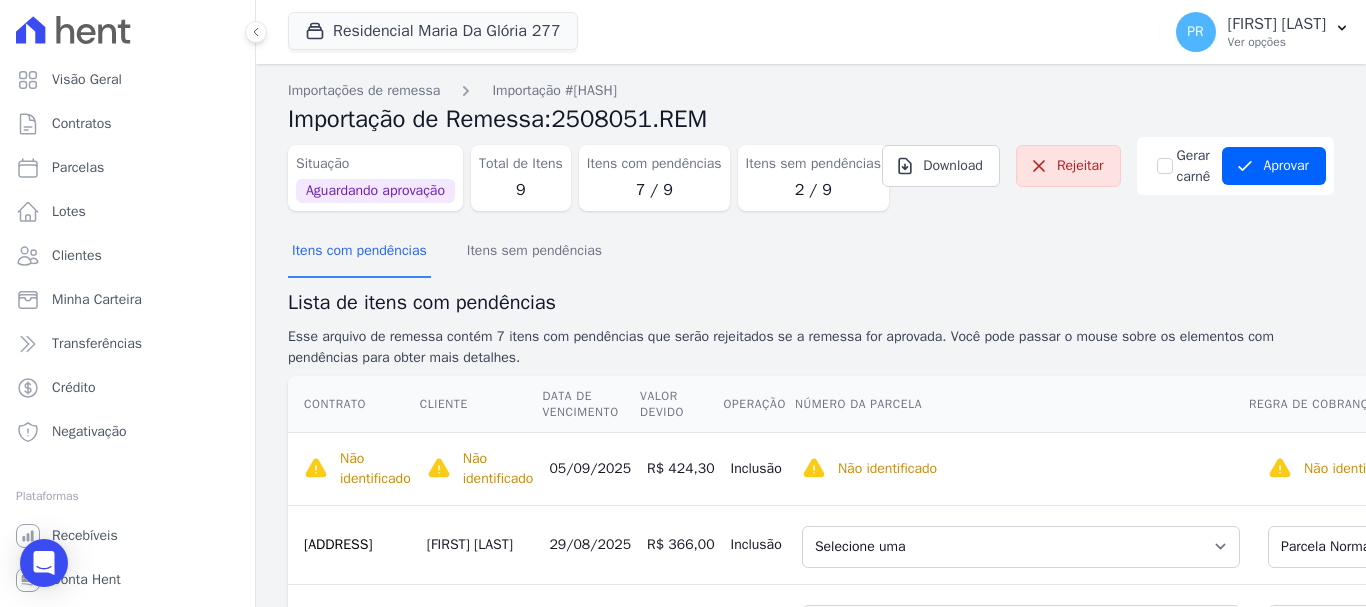 scroll, scrollTop: 0, scrollLeft: 0, axis: both 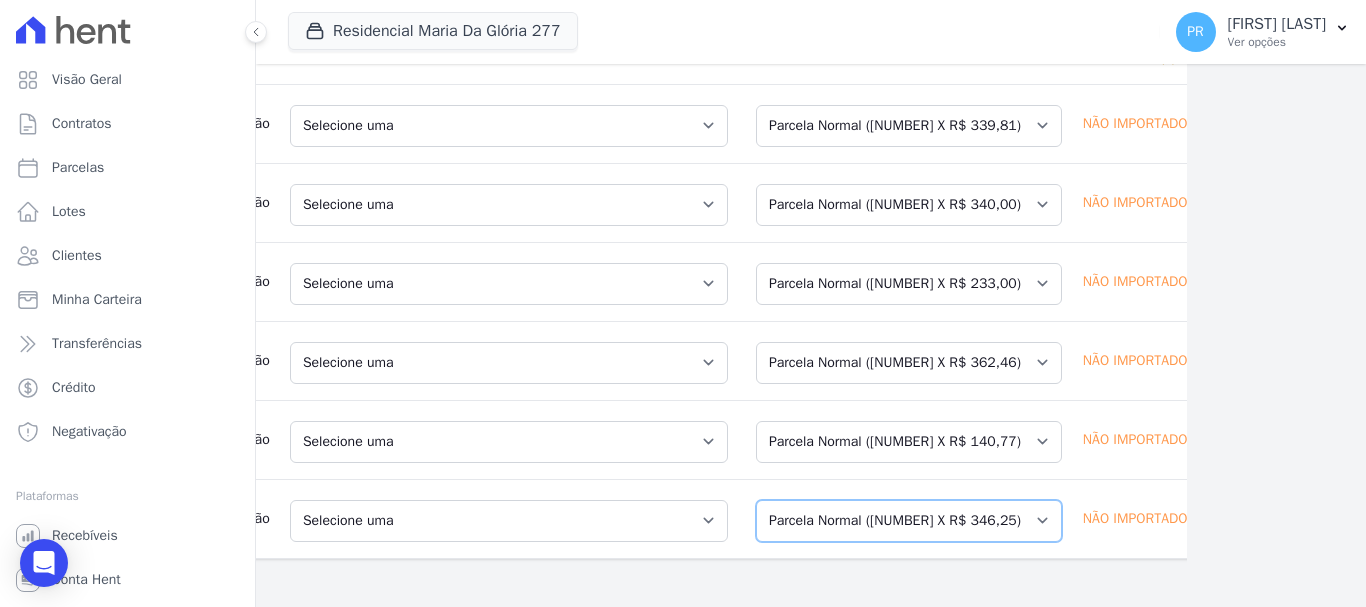 click on "Selecione uma
Nova Parcela Avulsa
Parcela Avulsa Existente
Parcela Normal (34 X R$ 346,25)" at bounding box center (909, 521) 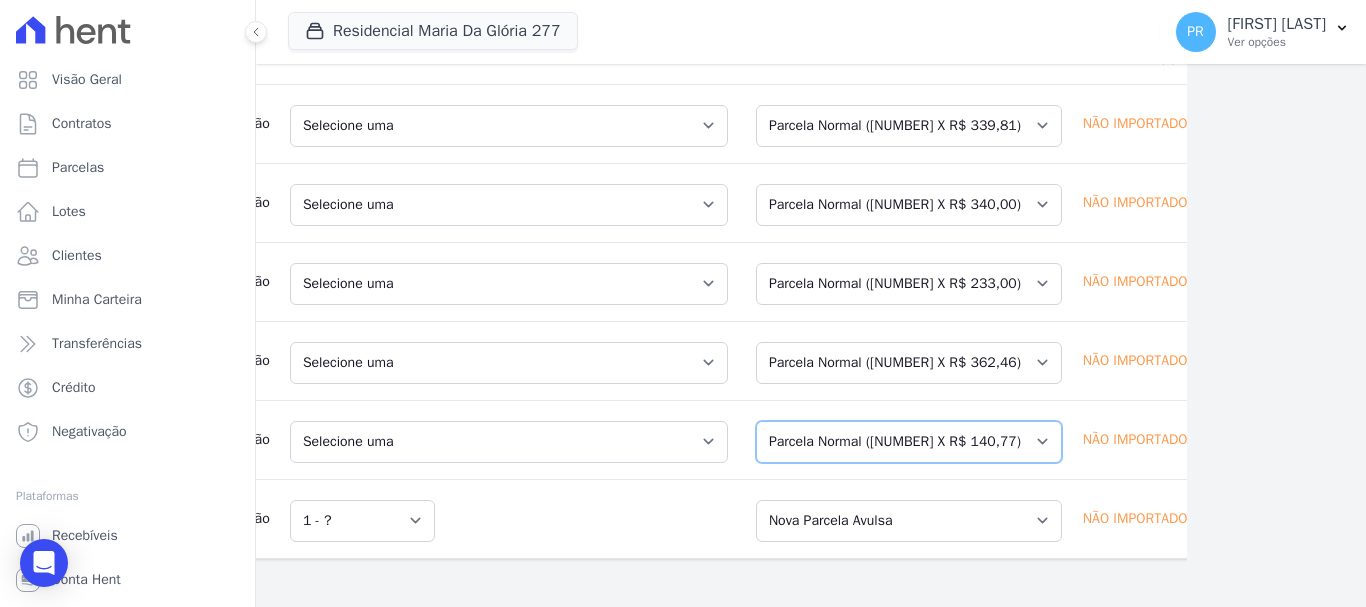 scroll, scrollTop: 0, scrollLeft: 331, axis: horizontal 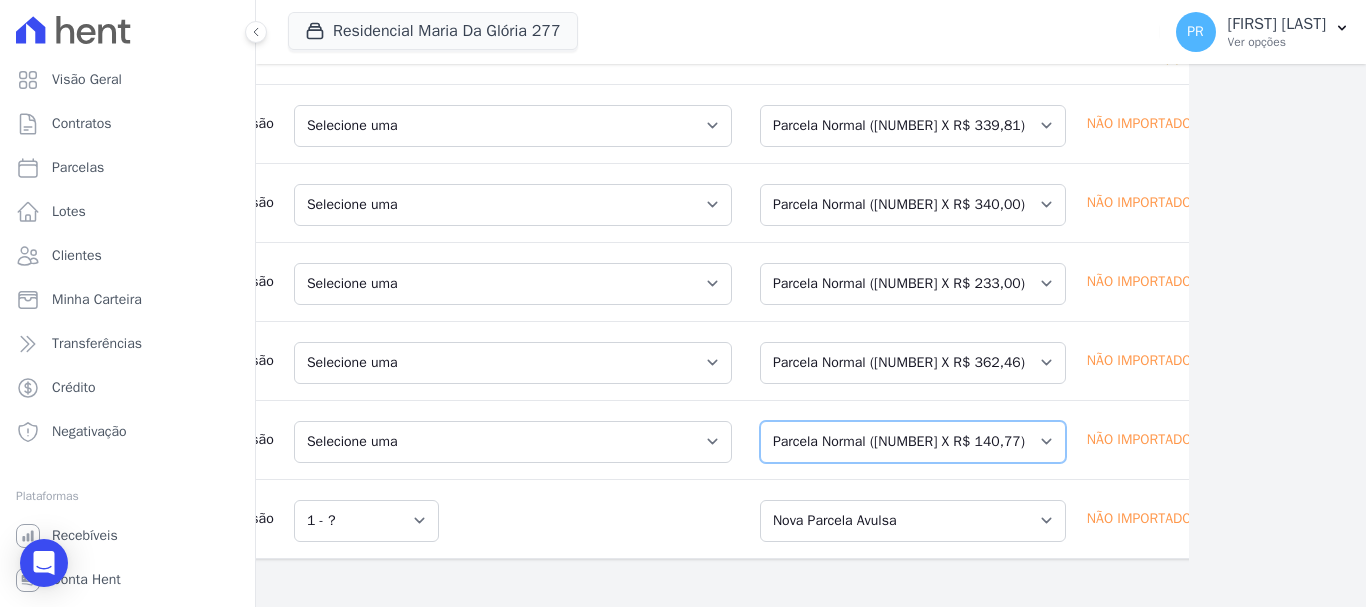 click on "Selecione uma
Nova Parcela Avulsa
Parcela Avulsa Existente
Parcela Normal (22 X R$ 140,77)" at bounding box center (913, 442) 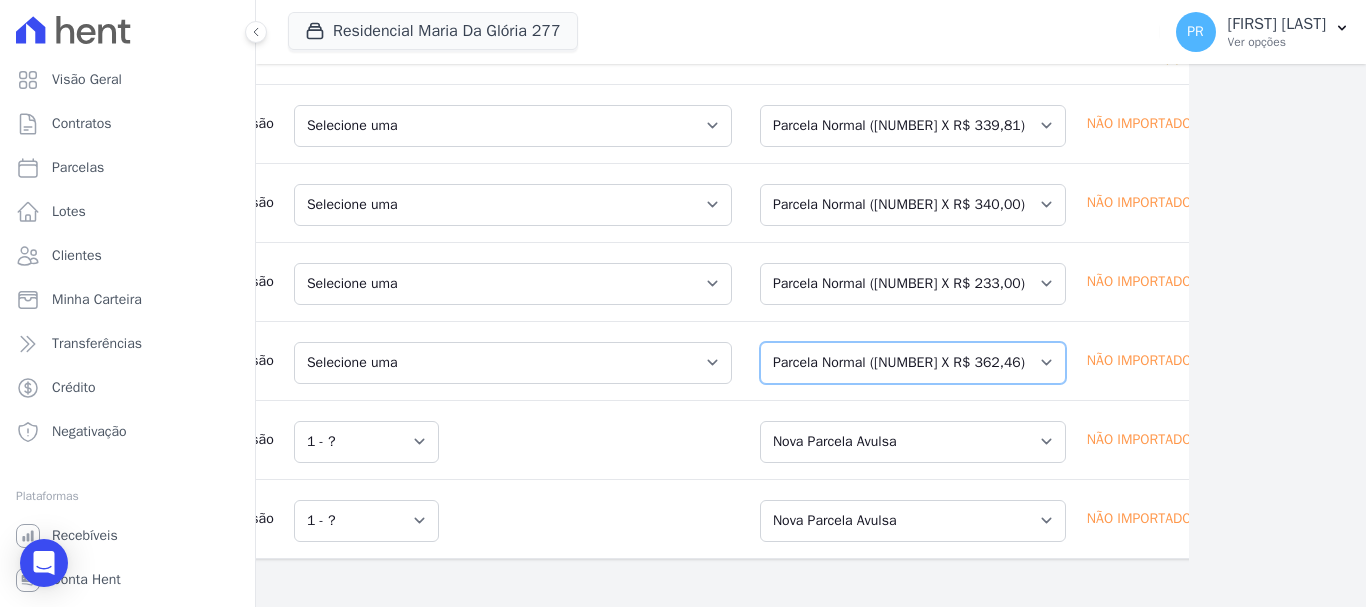 click on "Selecione uma
Nova Parcela Avulsa
Parcela Avulsa Existente
Parcela Normal (18 X R$ 362,46)" at bounding box center [913, 363] 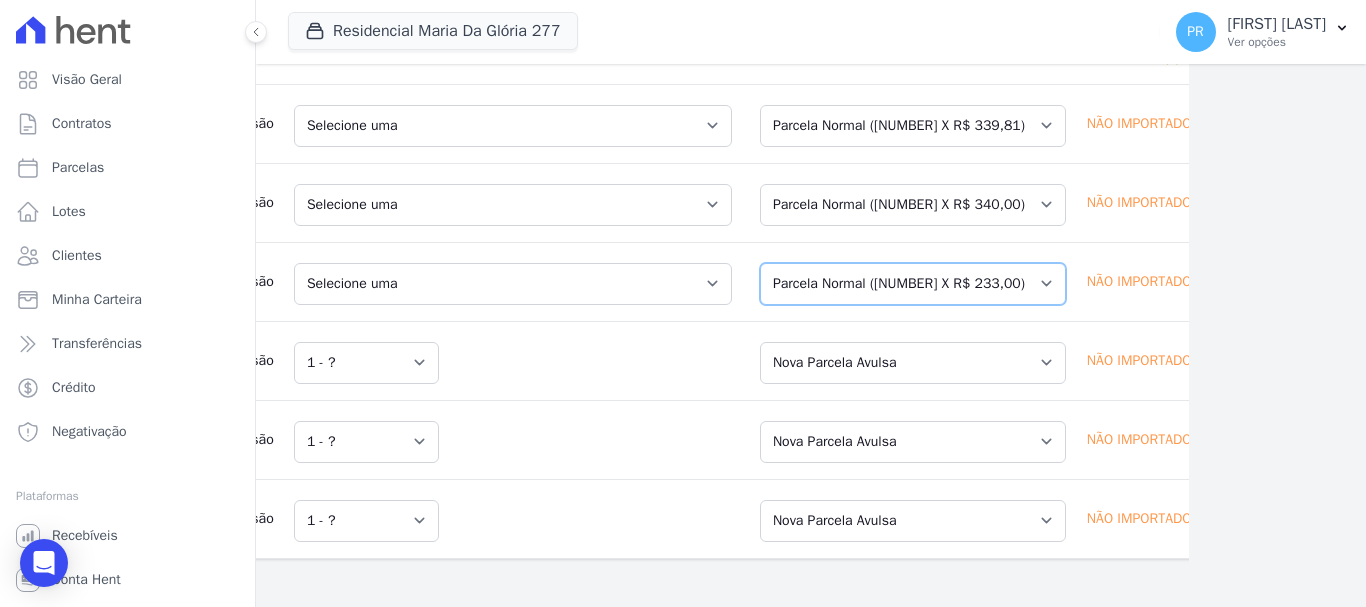 click on "Selecione uma
Nova Parcela Avulsa
Parcela Avulsa Existente
Parcela Normal (23 X R$ 233,00)" at bounding box center (913, 284) 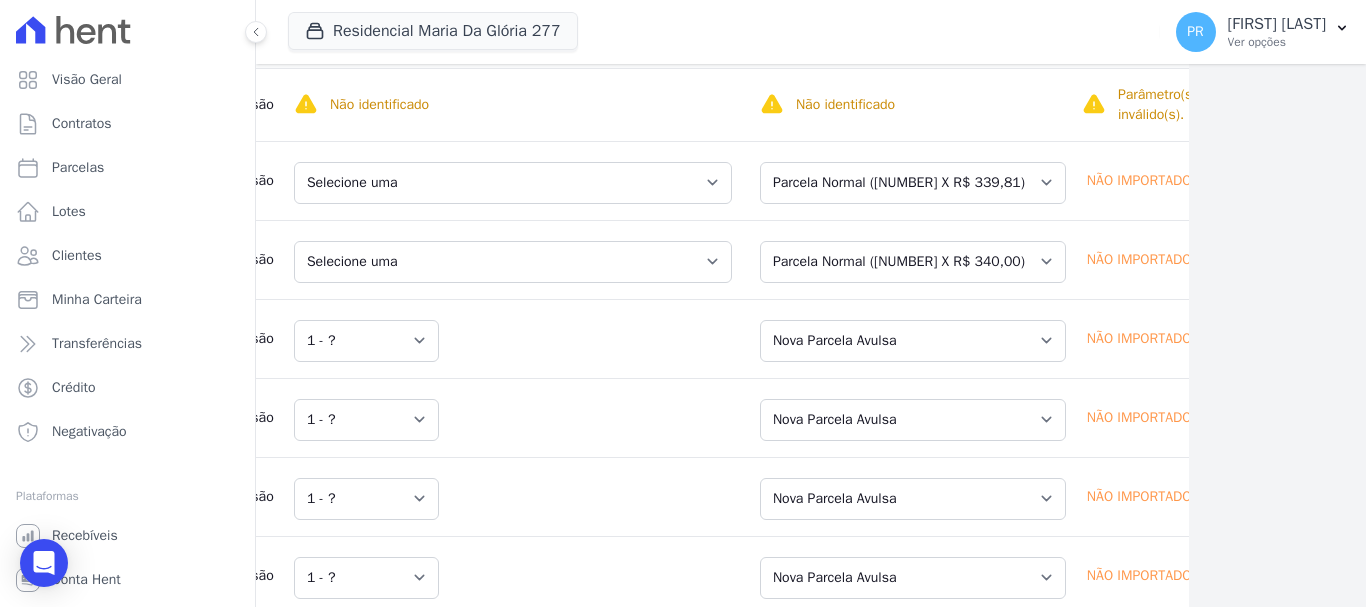 scroll, scrollTop: 336, scrollLeft: 177, axis: both 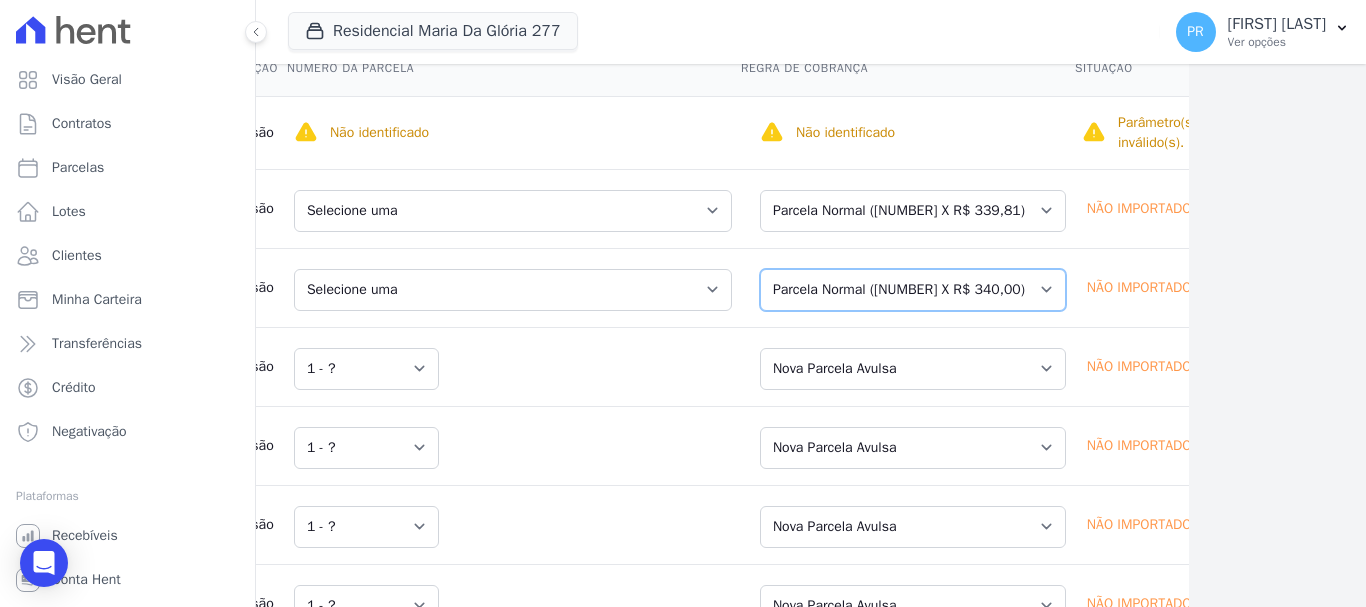 drag, startPoint x: 857, startPoint y: 367, endPoint x: 844, endPoint y: 383, distance: 20.615528 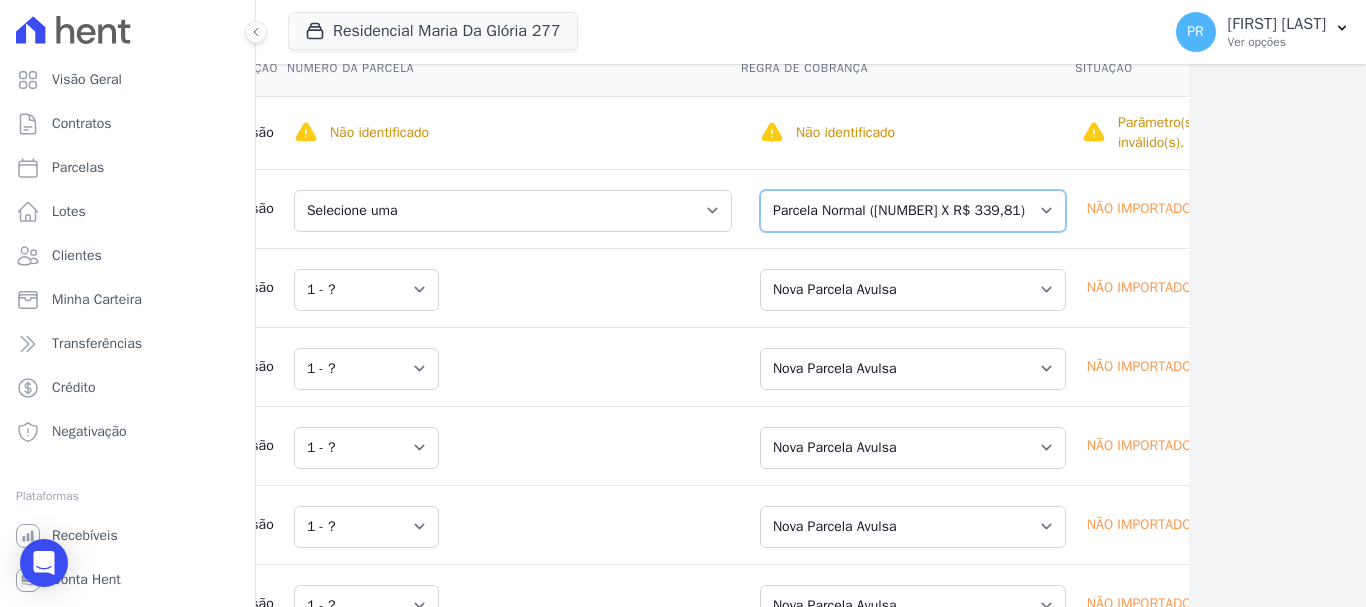 click on "Selecione uma
Nova Parcela Avulsa
Parcela Avulsa Existente
Parcela Normal (23 X R$ 339,81)" at bounding box center (913, 211) 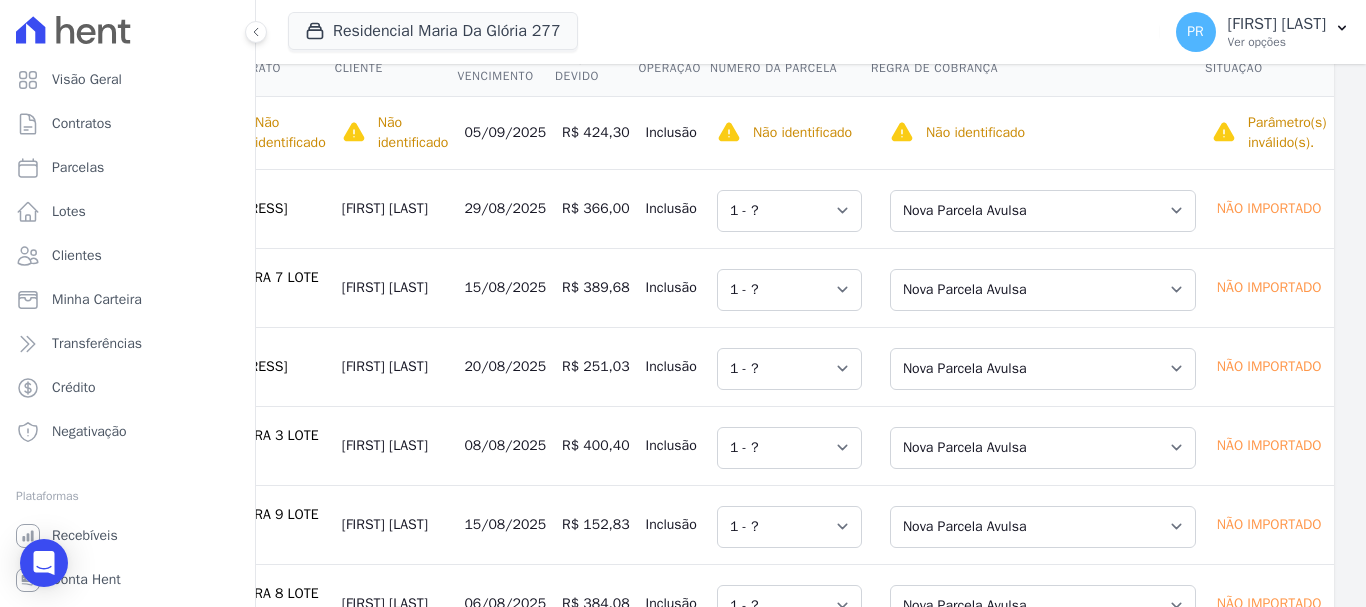 scroll, scrollTop: 0, scrollLeft: 53, axis: horizontal 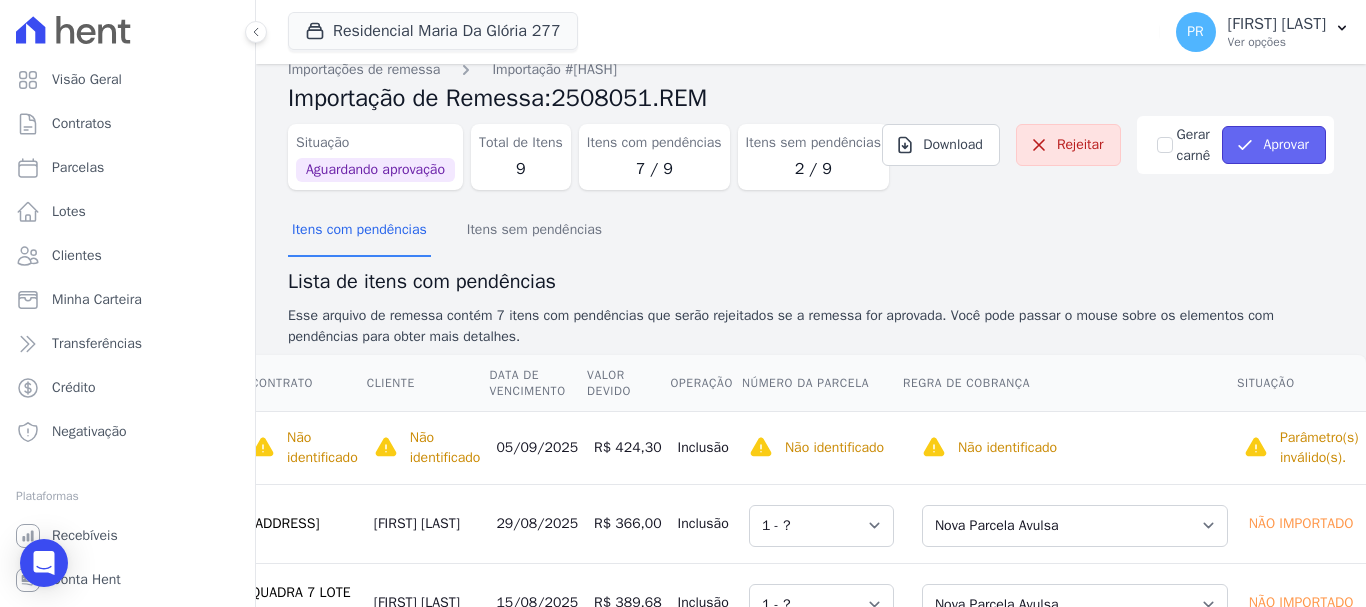 click on "Aprovar" at bounding box center (1274, 145) 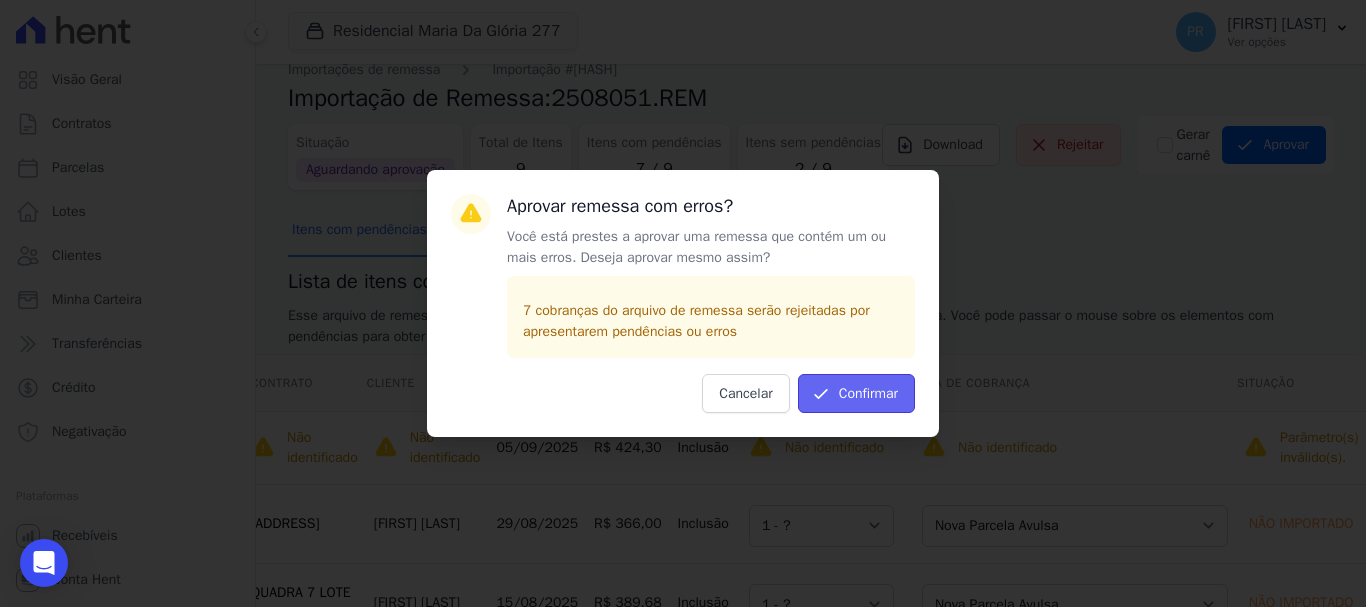 click on "Confirmar" at bounding box center [856, 393] 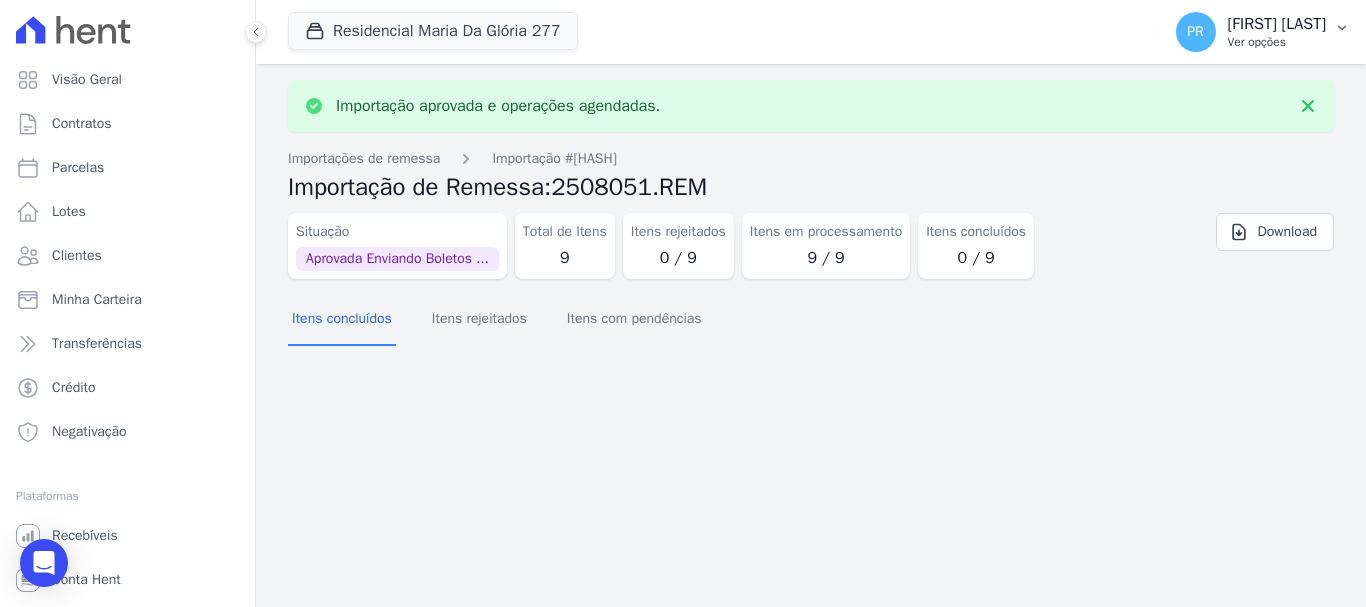 click on "[STATE]
[FIRST] [LAST]
Ver opções" at bounding box center [1263, 32] 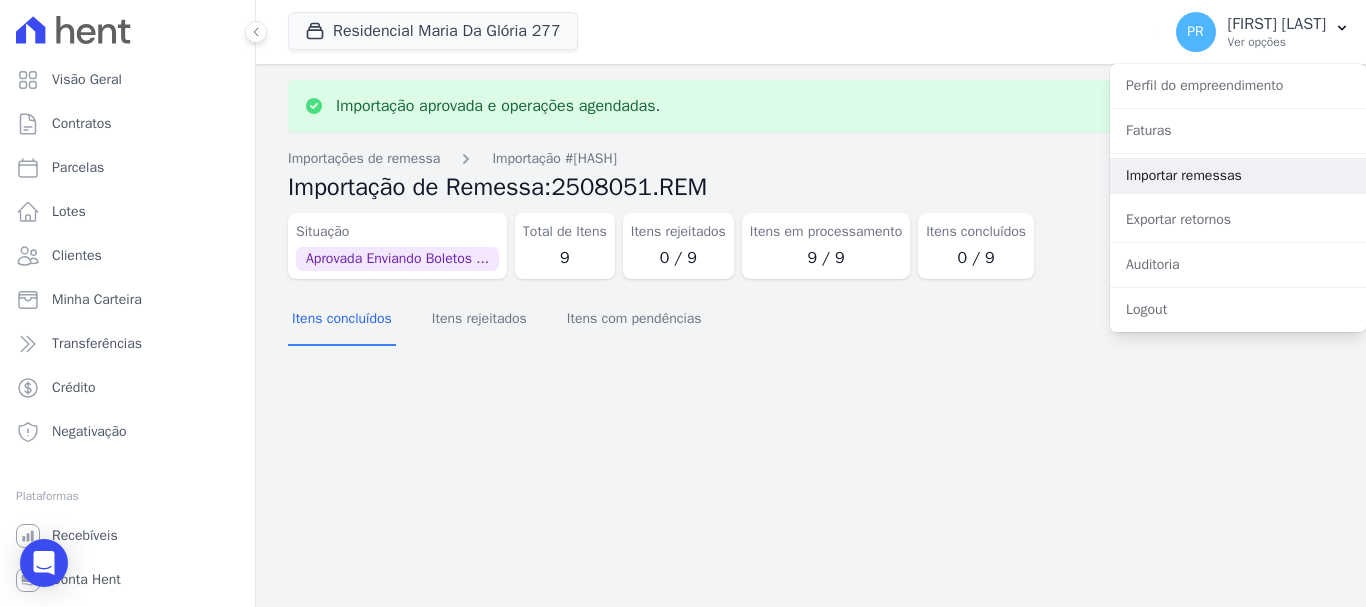 click on "Importar remessas" at bounding box center [1238, 176] 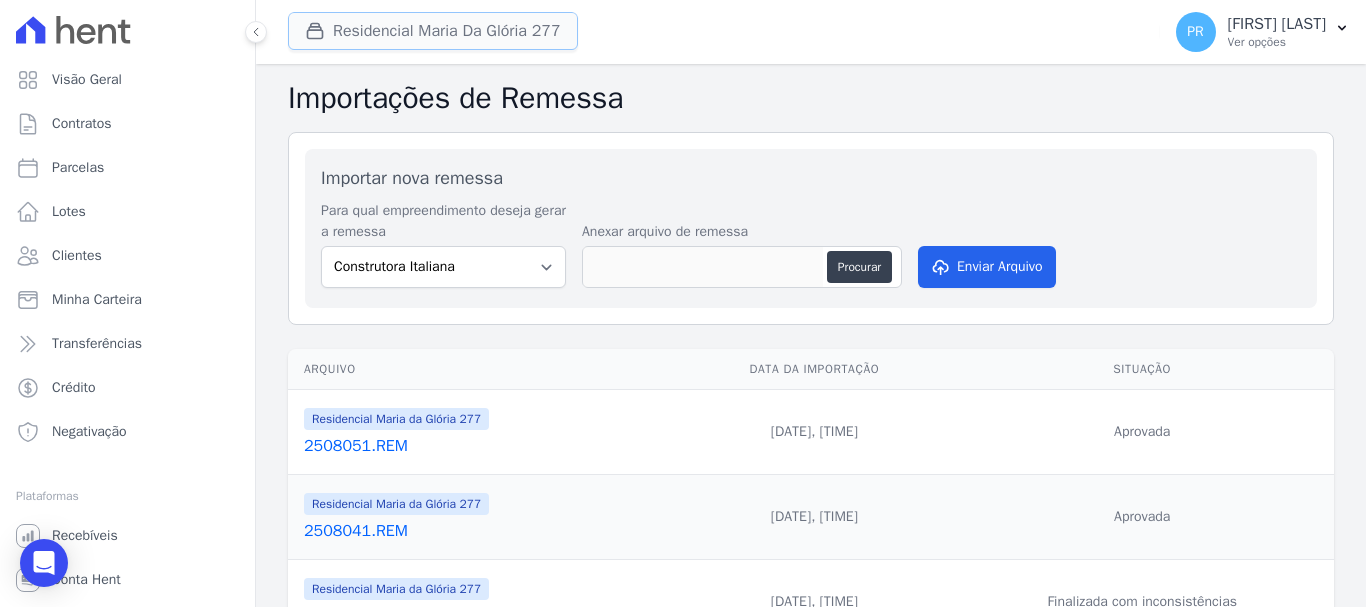 click on "Residencial Maria Da Glória 277" at bounding box center [433, 31] 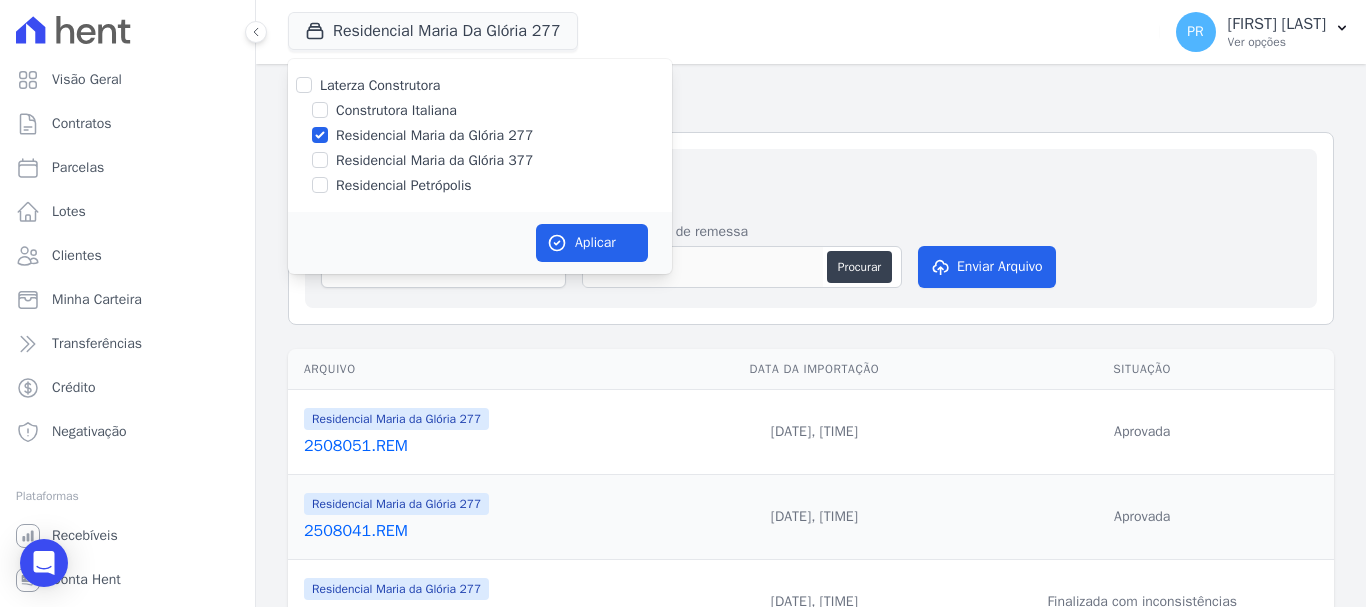 click on "Residencial Maria da Glória 277" at bounding box center (434, 135) 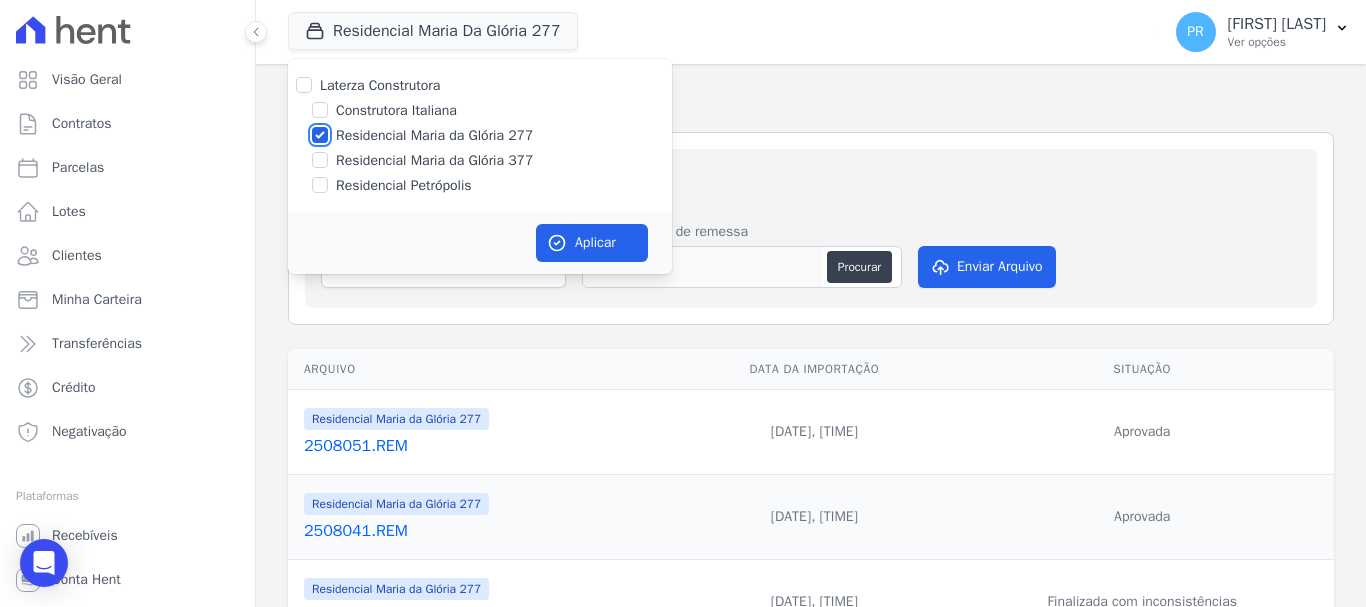 click on "Residencial Maria da Glória 277" at bounding box center [320, 135] 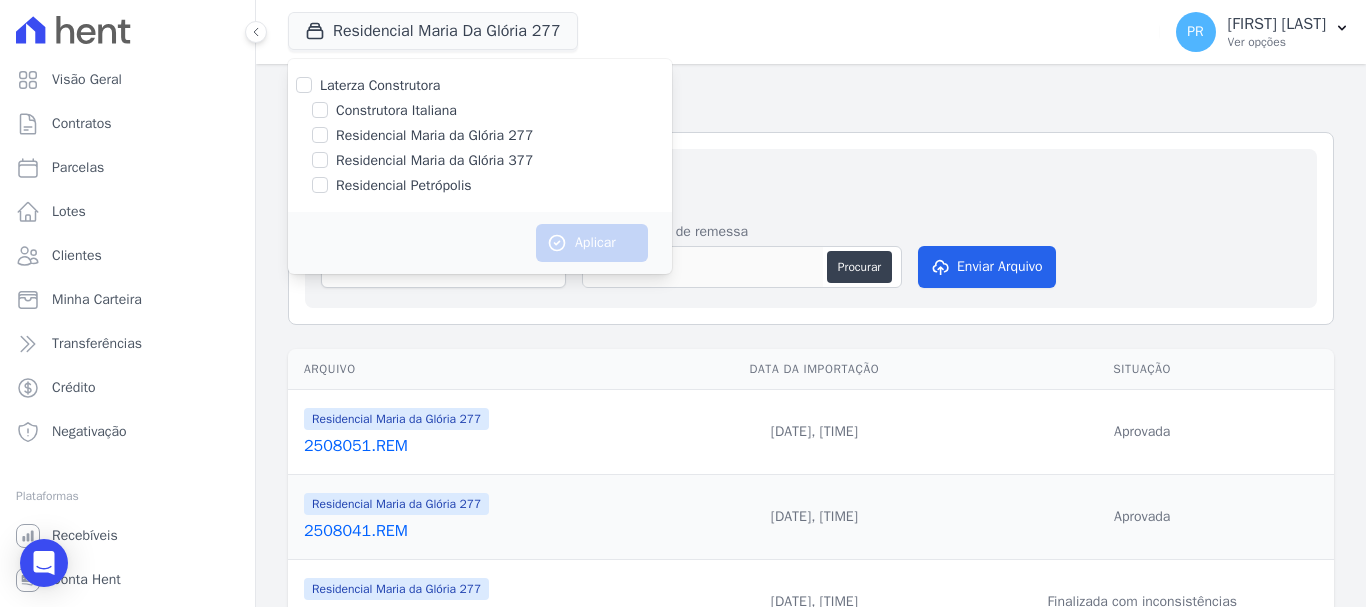 click on "Residencial Maria da Glória 377" at bounding box center (434, 160) 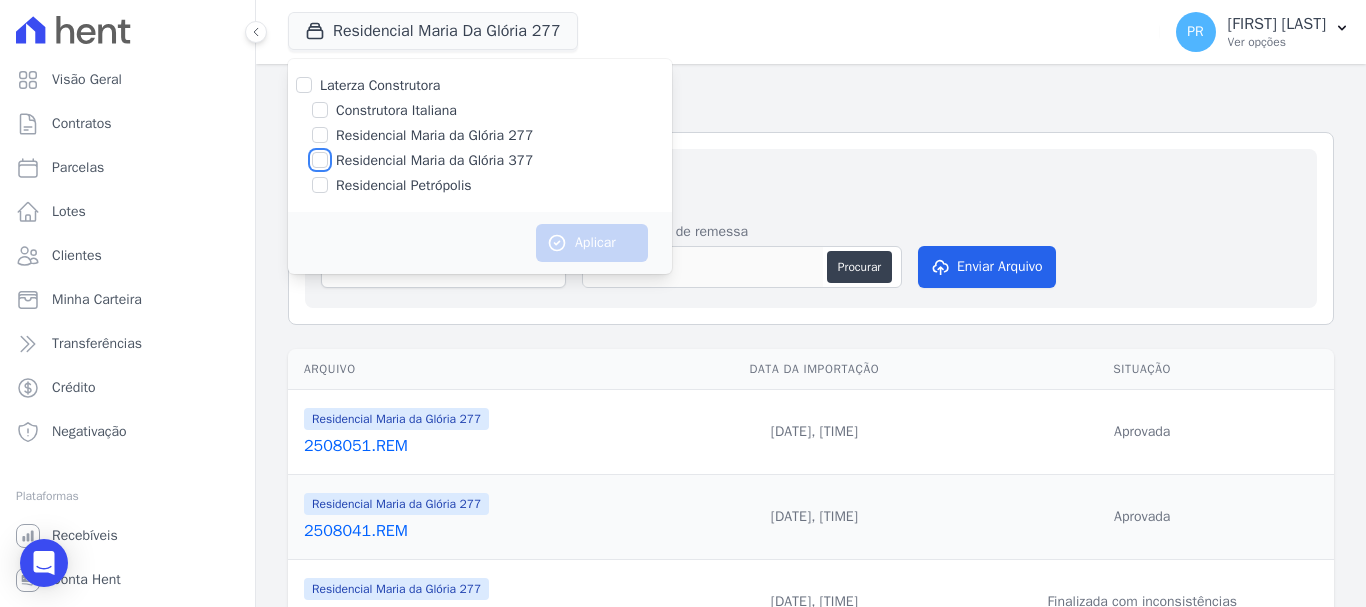 checkbox on "true" 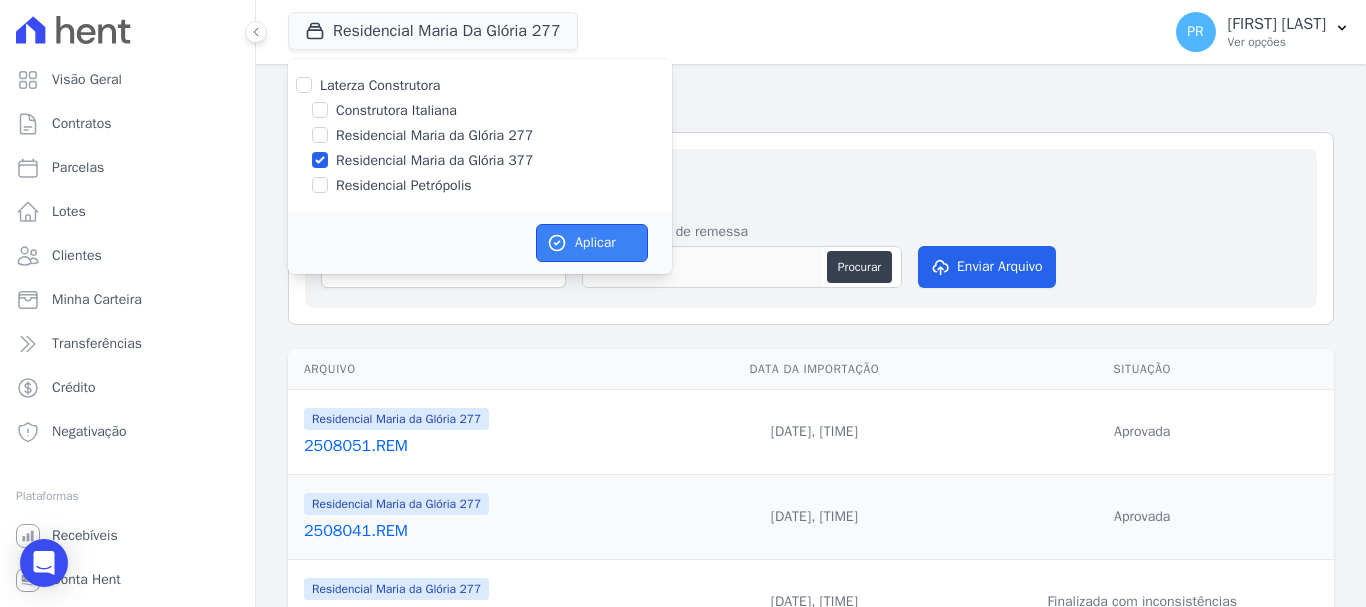 click 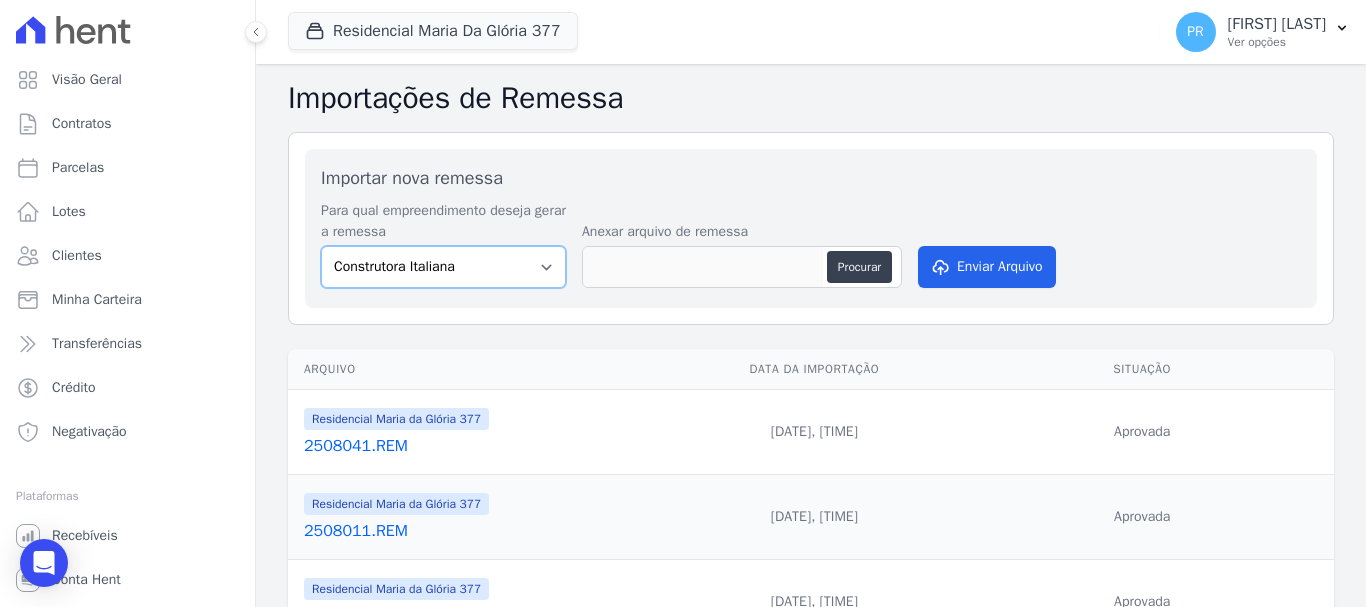 click on "Construtora Italiana
Residencial Maria da Glória 277
Residencial Maria da Glória 377
Residencial Petrópolis" at bounding box center (443, 267) 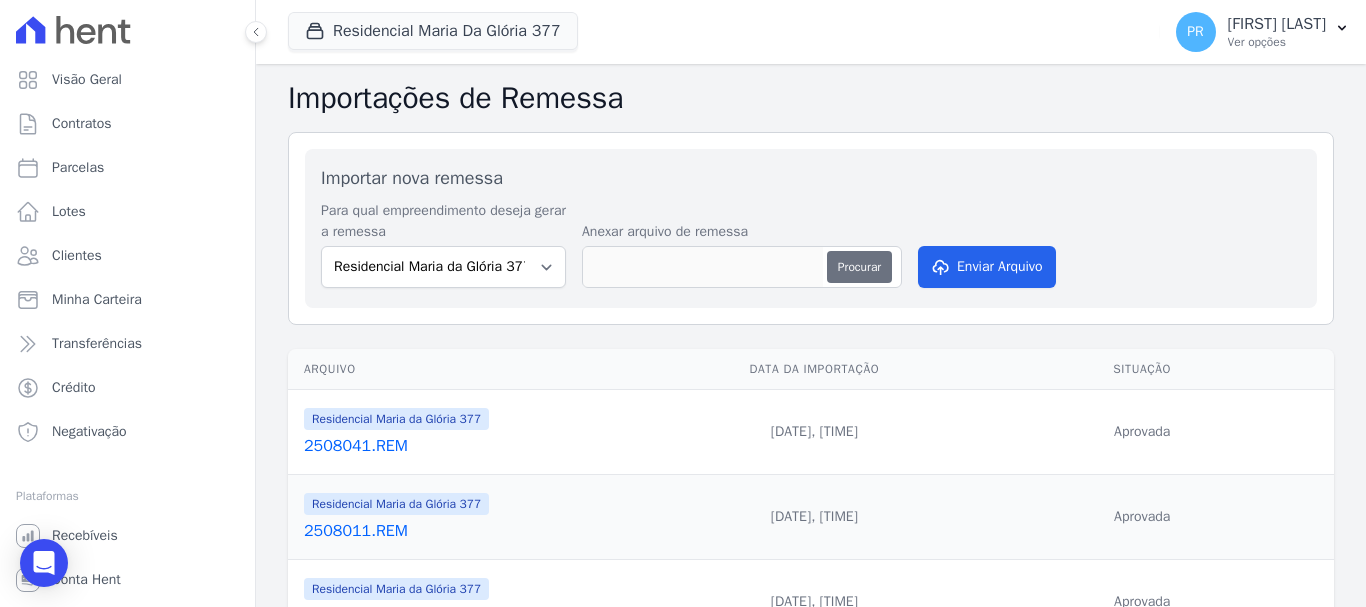 click on "Procurar" at bounding box center [859, 267] 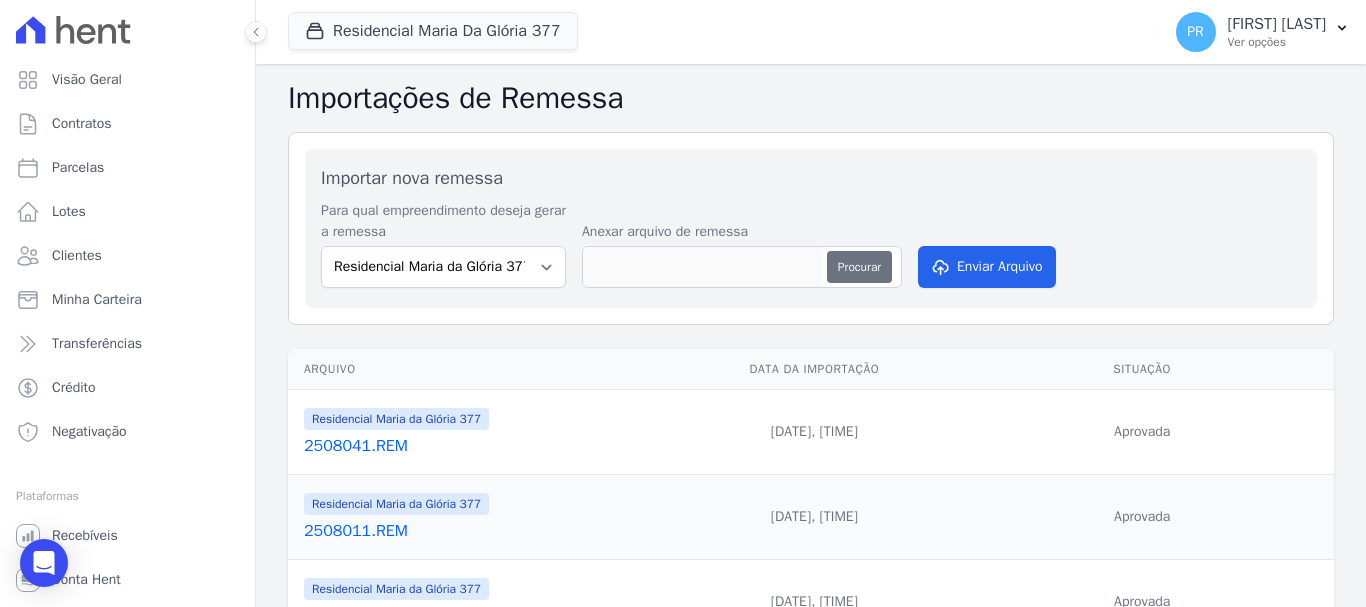 type on "2508051.REM" 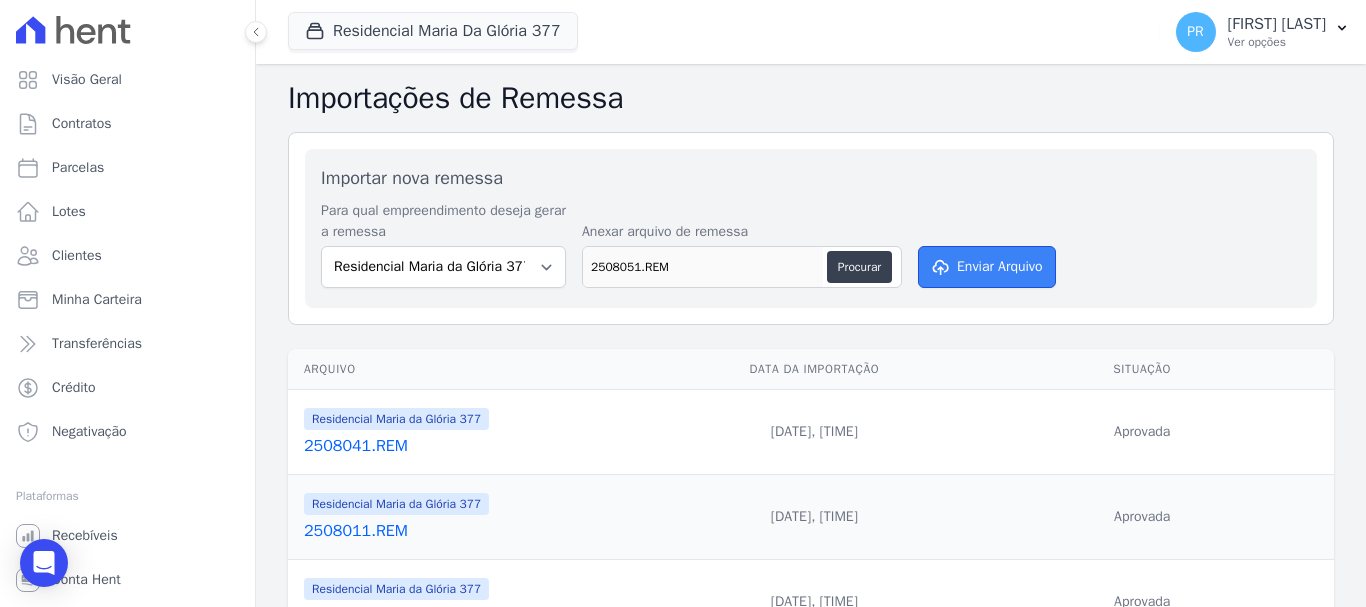click 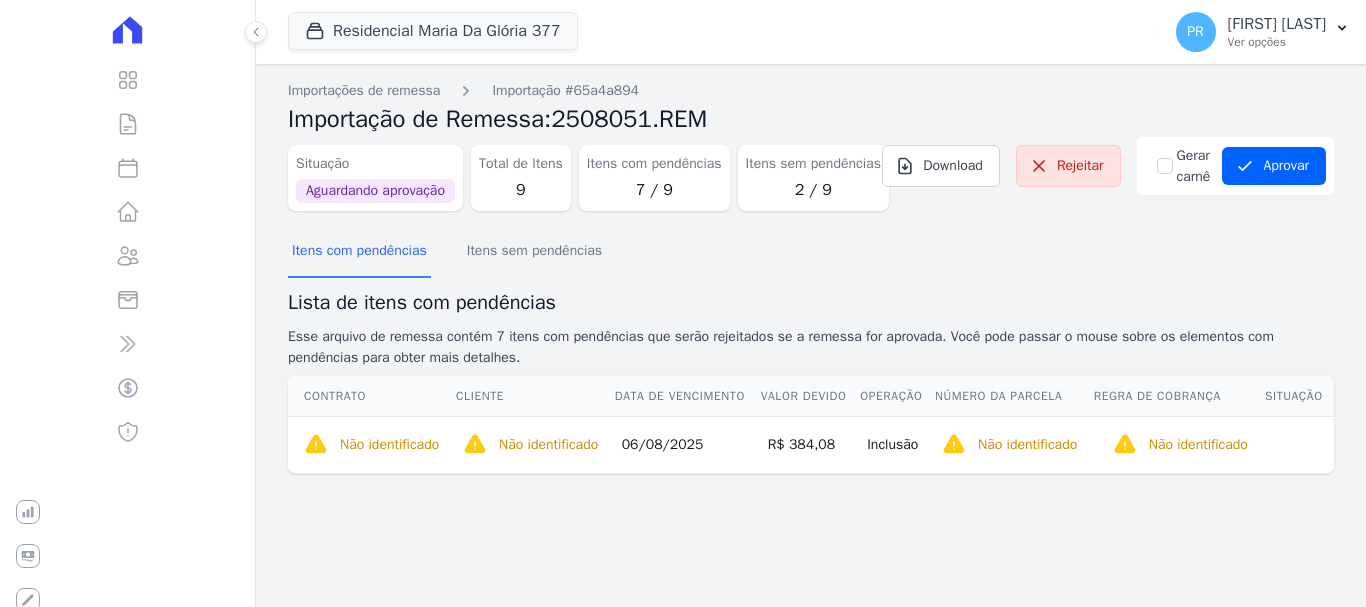 scroll, scrollTop: 0, scrollLeft: 0, axis: both 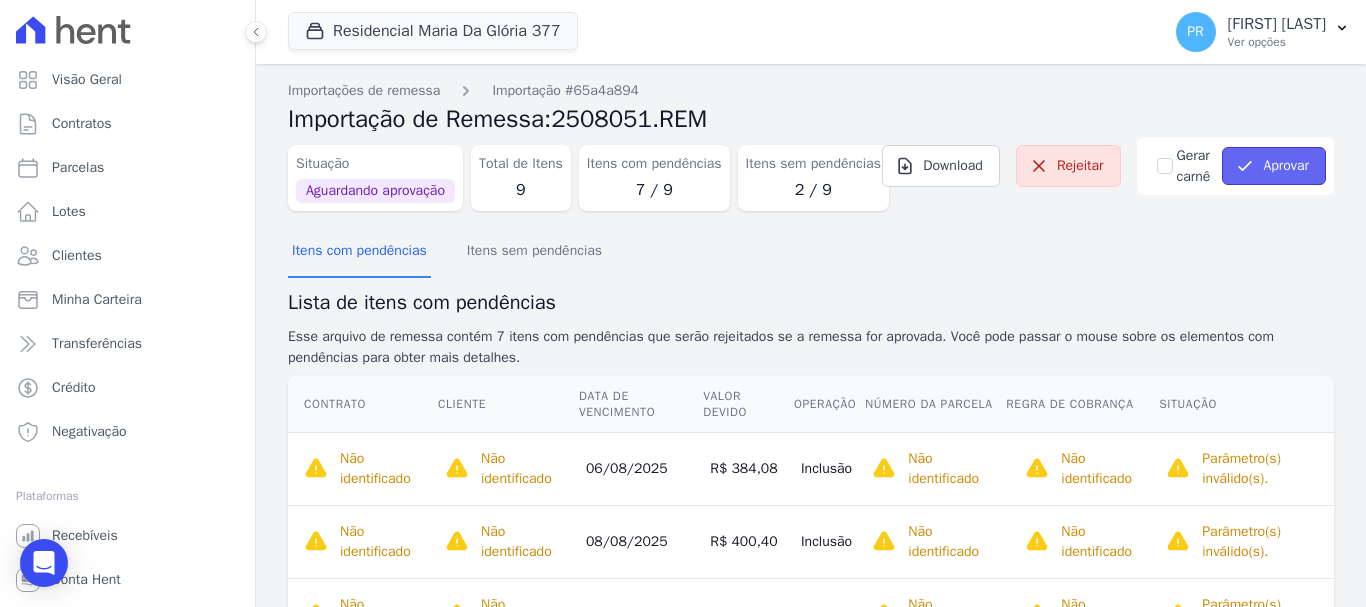 click on "Aprovar" at bounding box center (1274, 166) 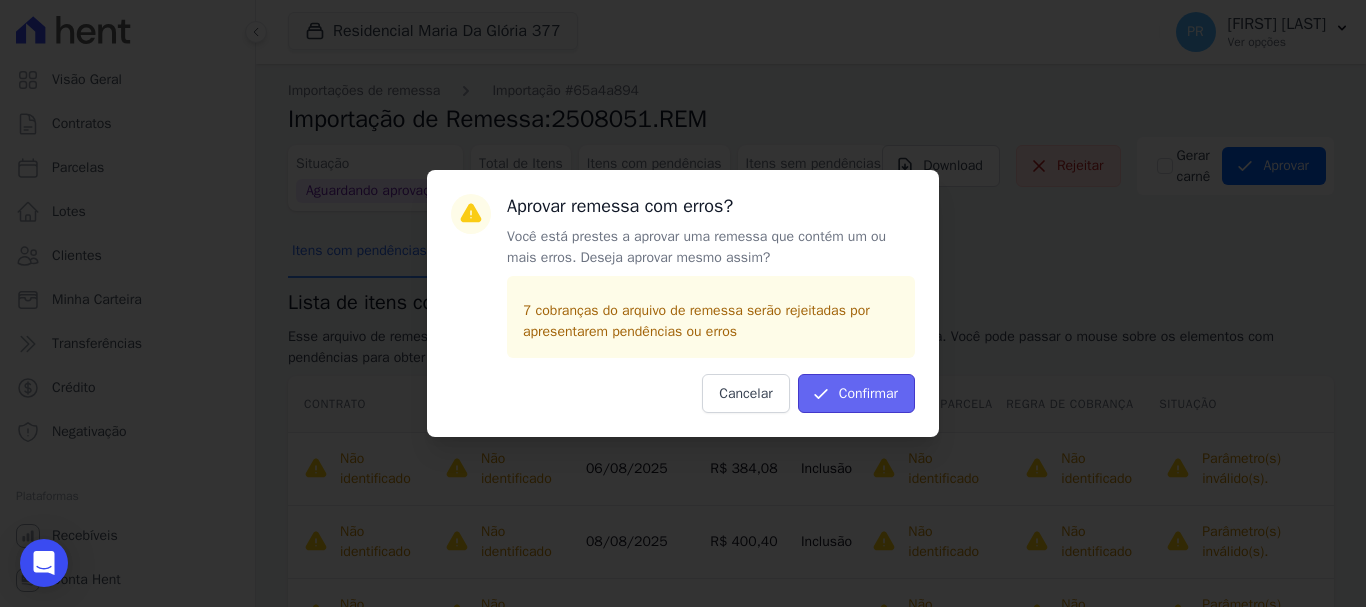 click on "Confirmar" at bounding box center (856, 393) 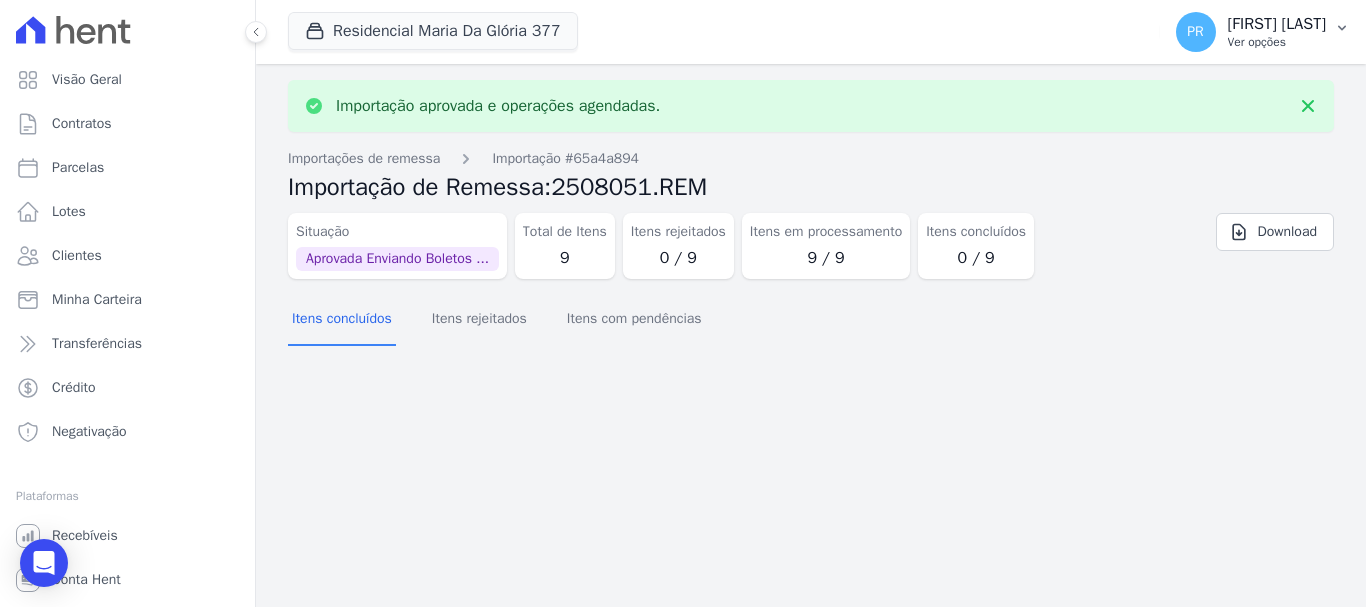 click on "Ver opções" at bounding box center (1277, 42) 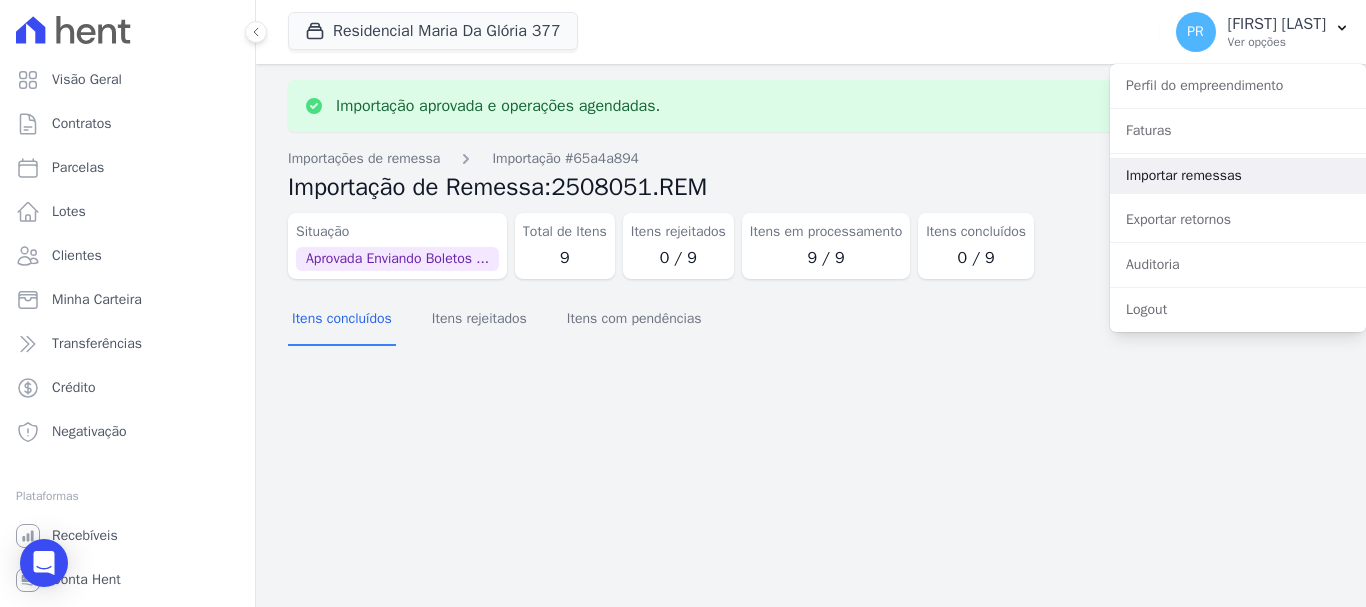 click on "Importar remessas" at bounding box center (1238, 176) 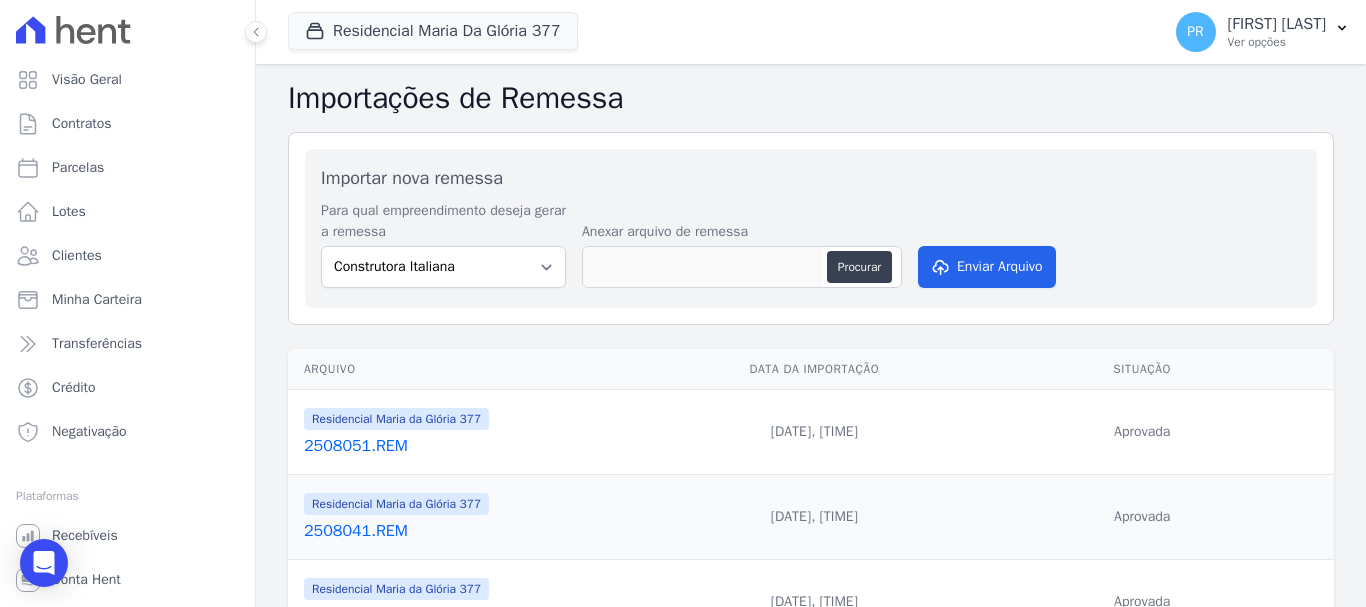 click on "Residencial [NAME] [NUMBER]
[BRAND] [BRAND]
[BRAND] [BRAND]
Residencial [NAME] [NUMBER]
Residencial [NAME] [NUMBER]
Residencial [NAME]" at bounding box center (720, 32) 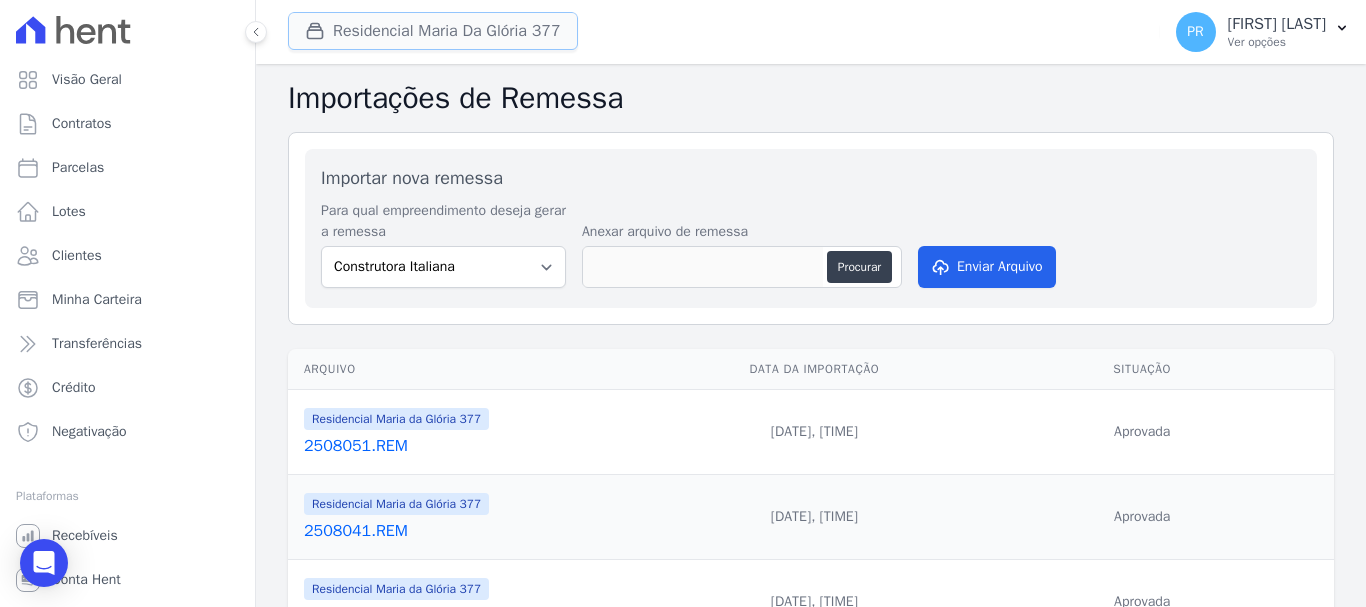 click on "Residencial Maria Da Glória 377" at bounding box center (433, 31) 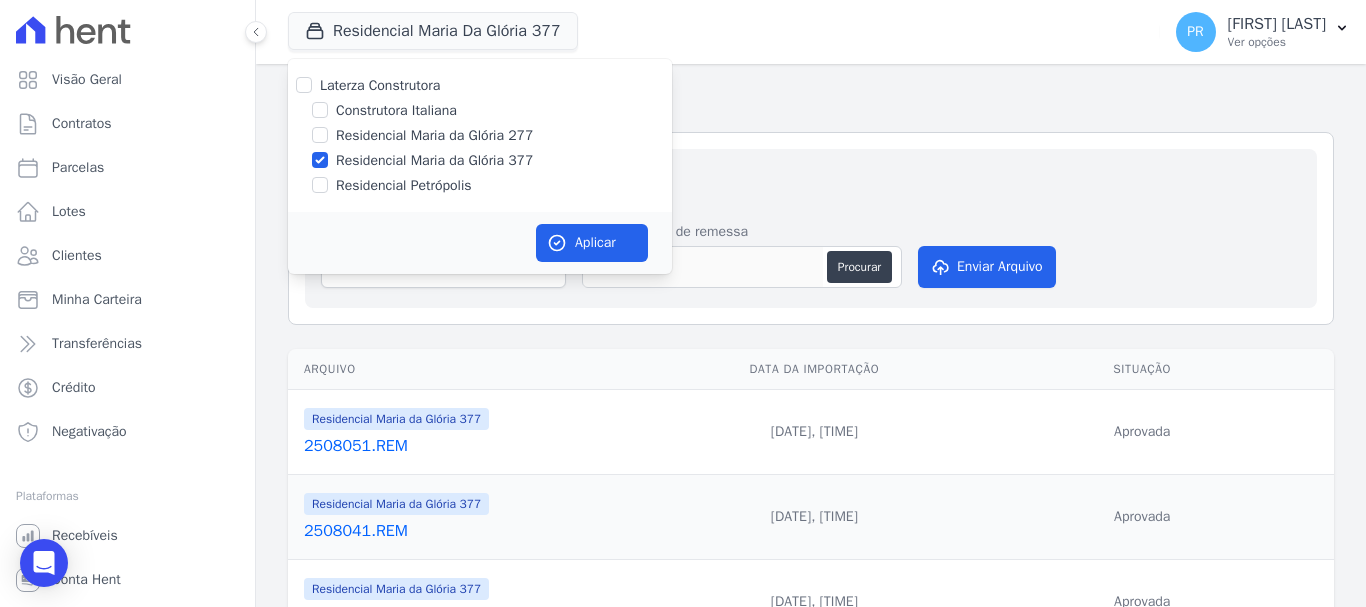 click on "Residencial Maria da Glória 377" at bounding box center [434, 160] 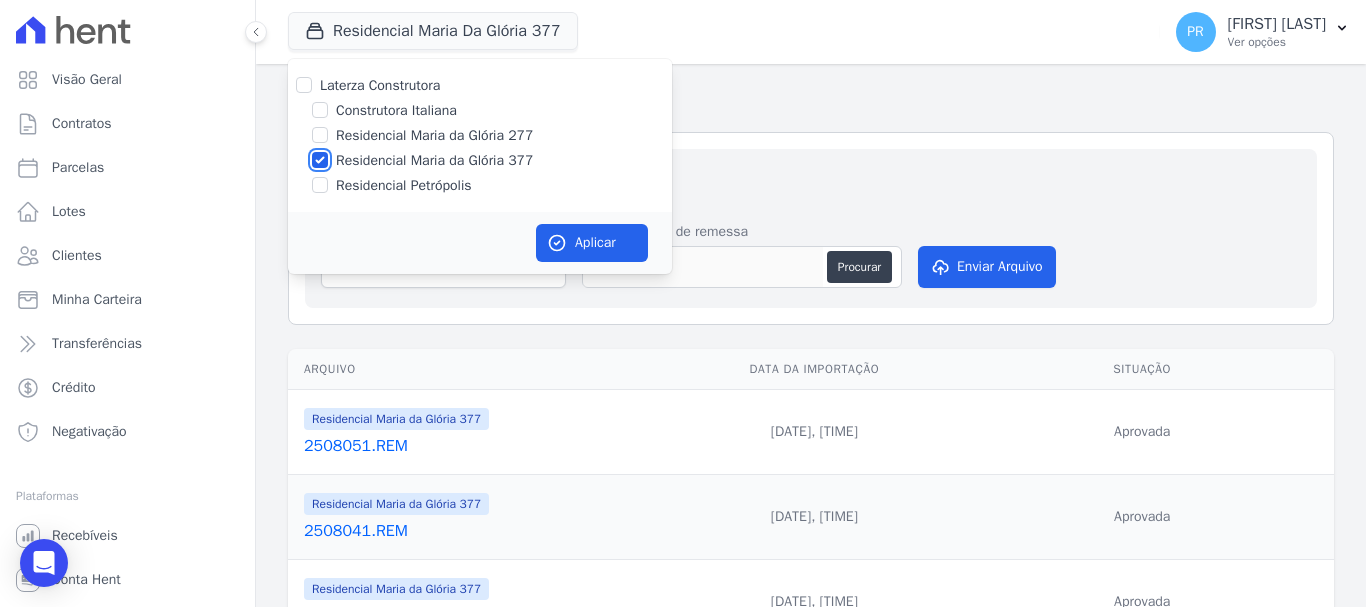 checkbox on "false" 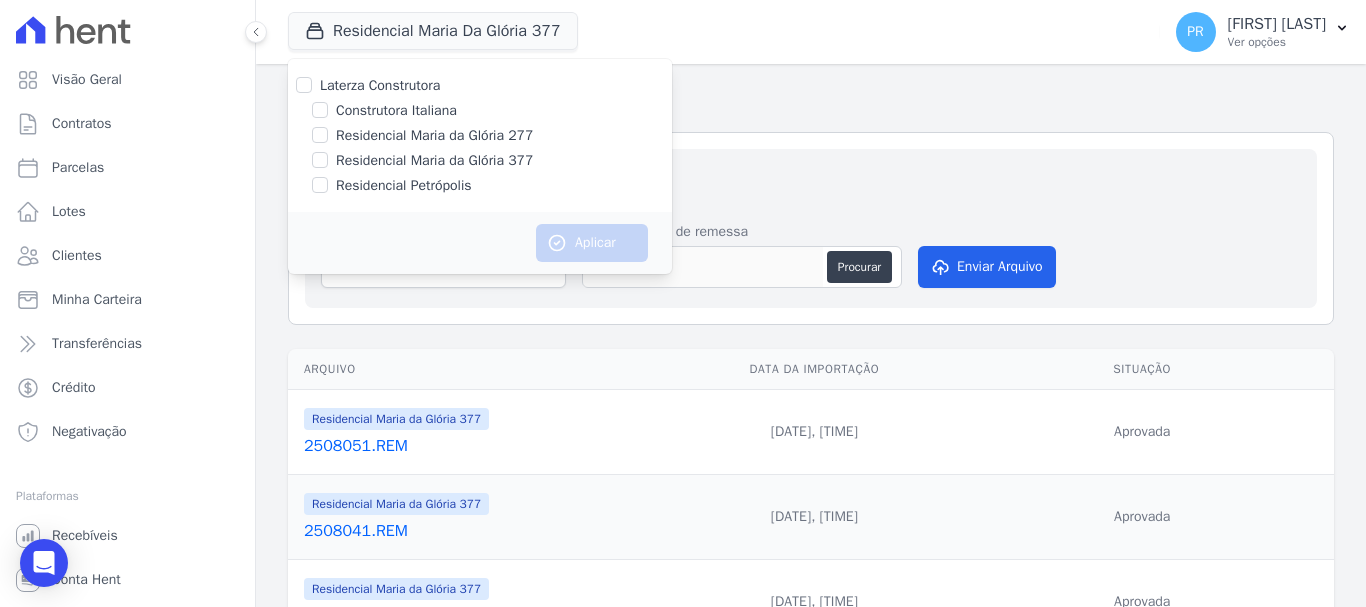 click on "Residencial Petrópolis" at bounding box center [404, 185] 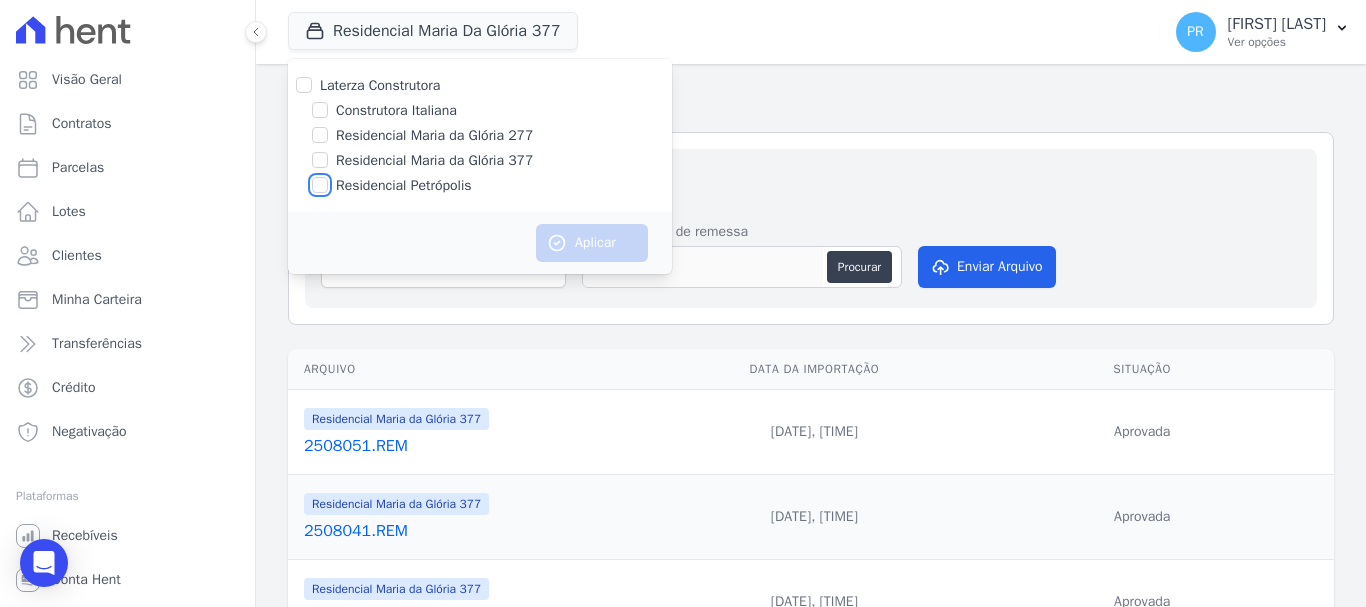 click on "Residencial Petrópolis" at bounding box center (320, 185) 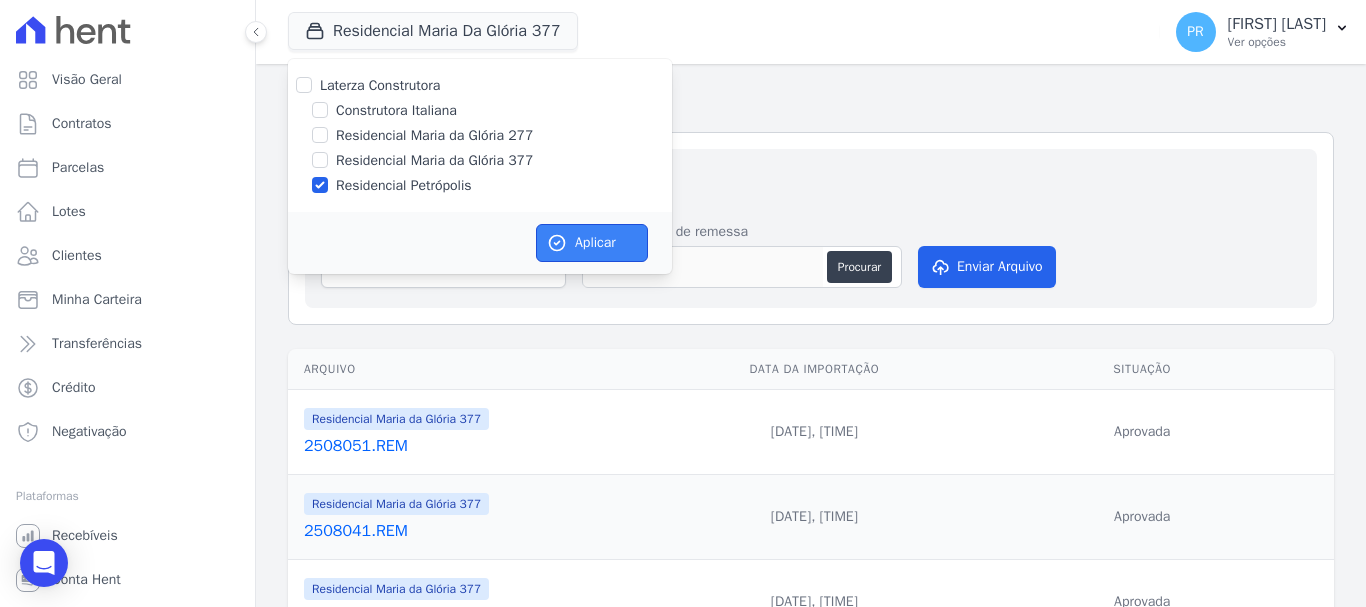 drag, startPoint x: 583, startPoint y: 244, endPoint x: 492, endPoint y: 244, distance: 91 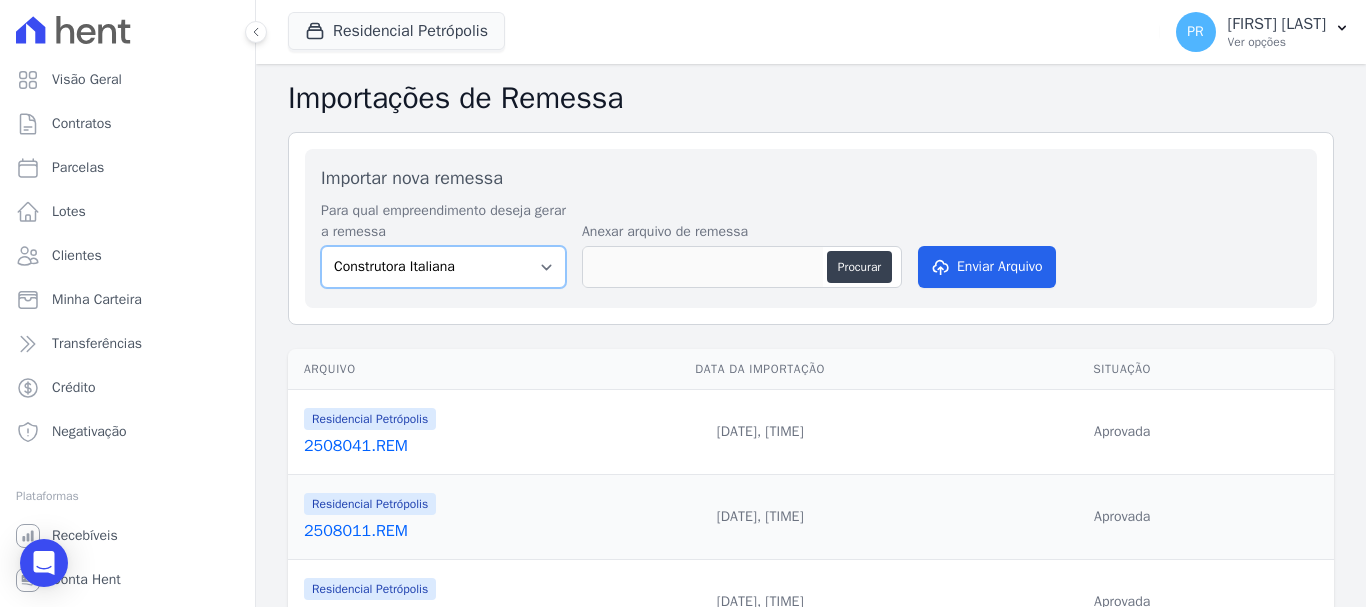drag, startPoint x: 473, startPoint y: 271, endPoint x: 473, endPoint y: 287, distance: 16 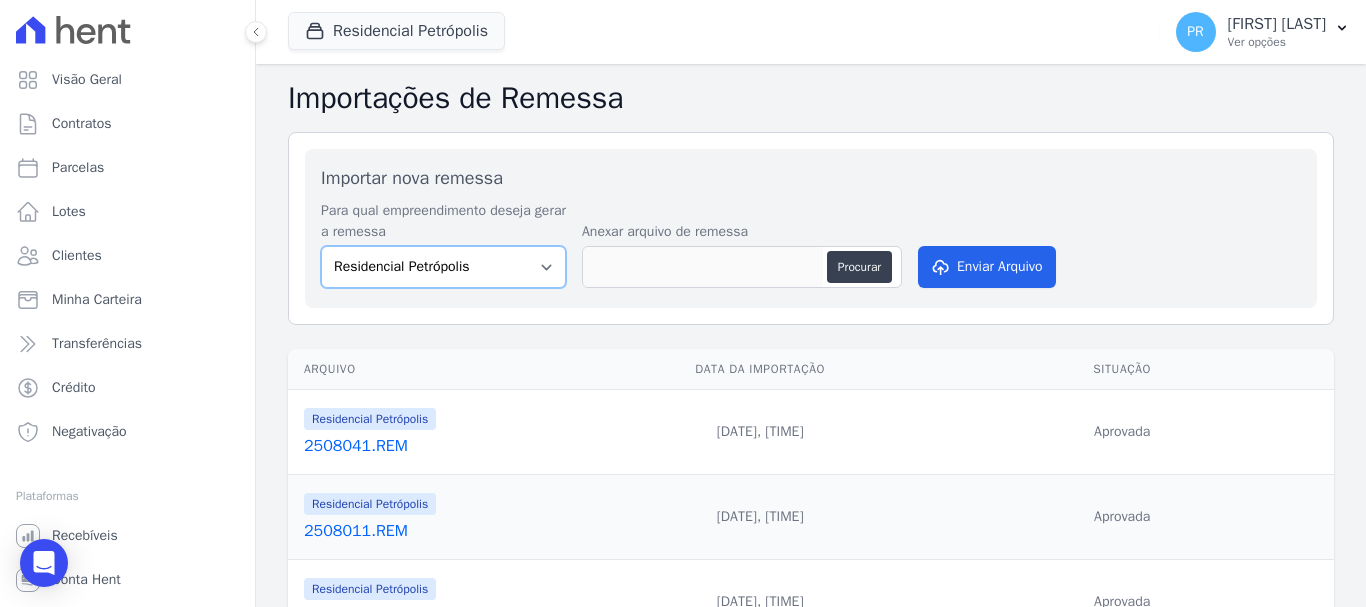 click on "Construtora Italiana
Residencial Maria da Glória 277
Residencial Maria da Glória 377
Residencial Petrópolis" at bounding box center [443, 267] 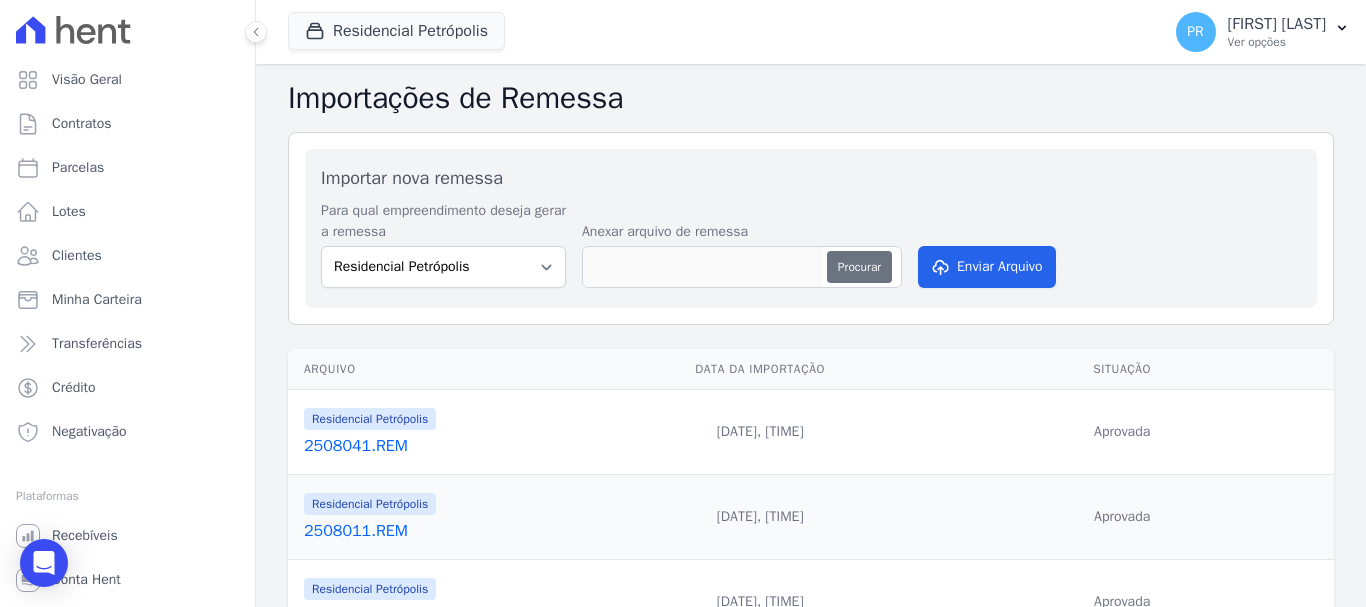 click on "Procurar" at bounding box center (859, 267) 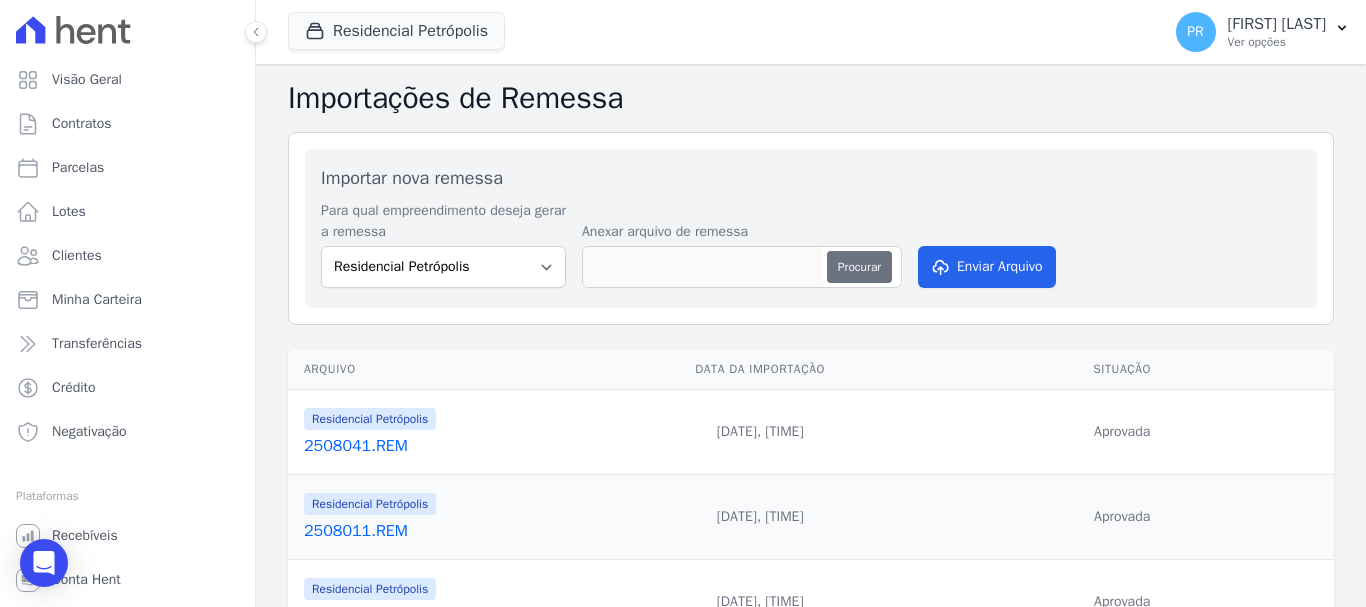 type on "2508051.REM" 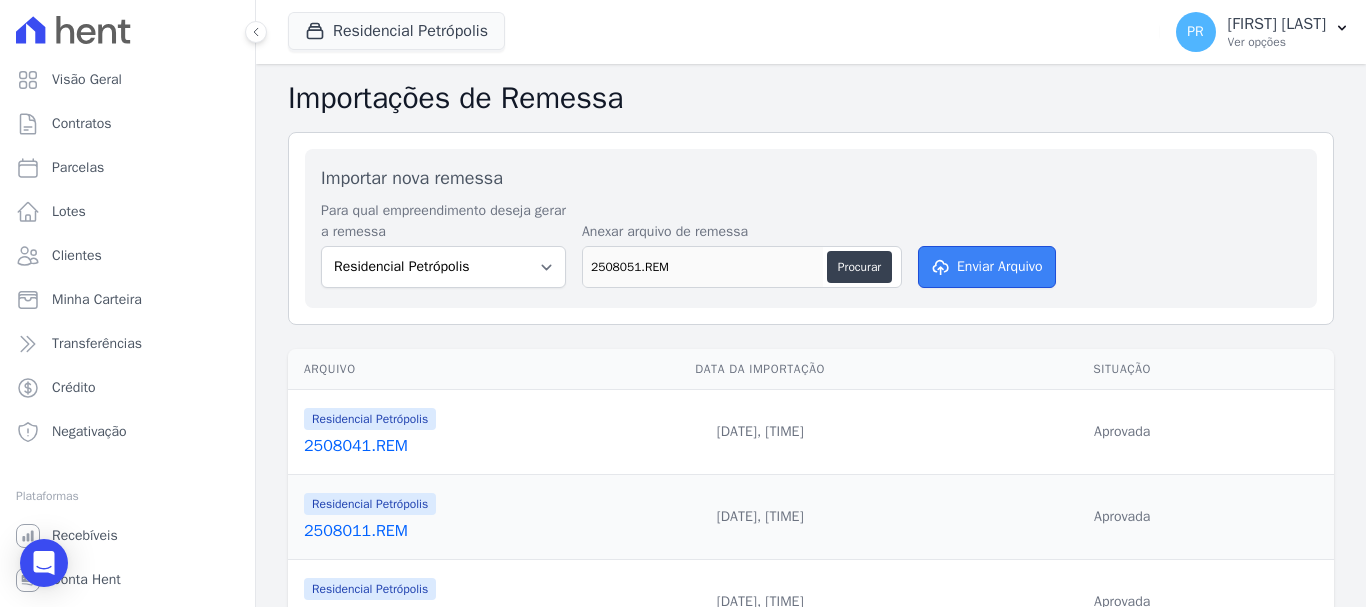 click 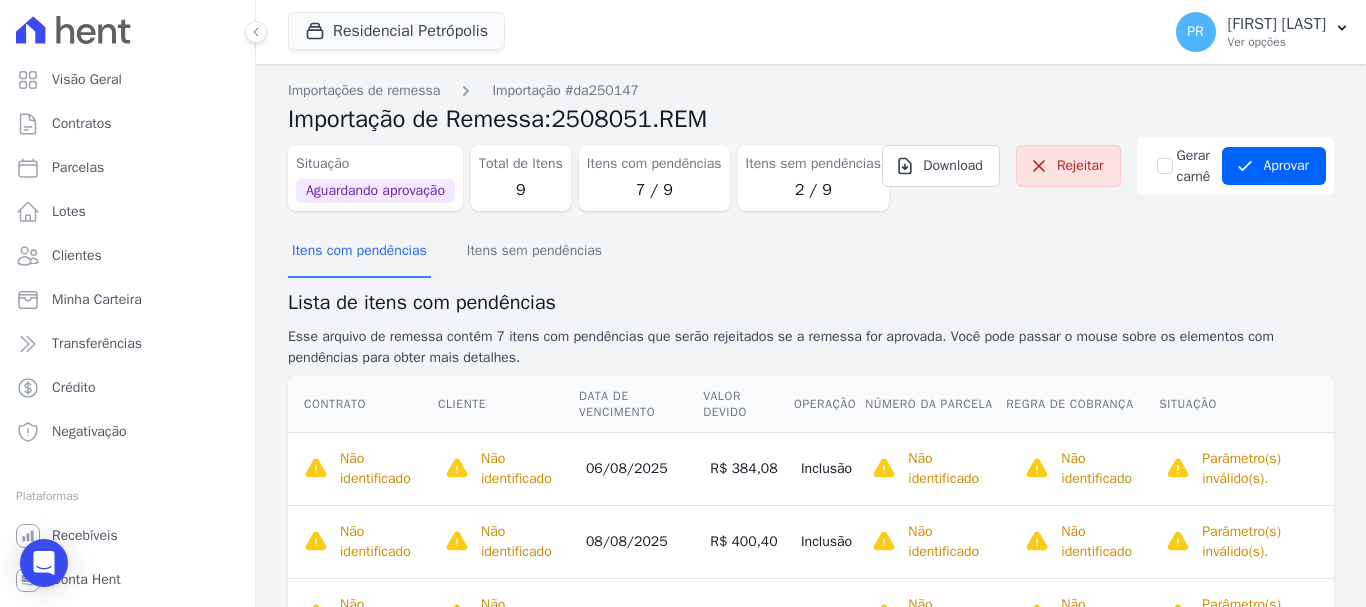 scroll, scrollTop: 0, scrollLeft: 0, axis: both 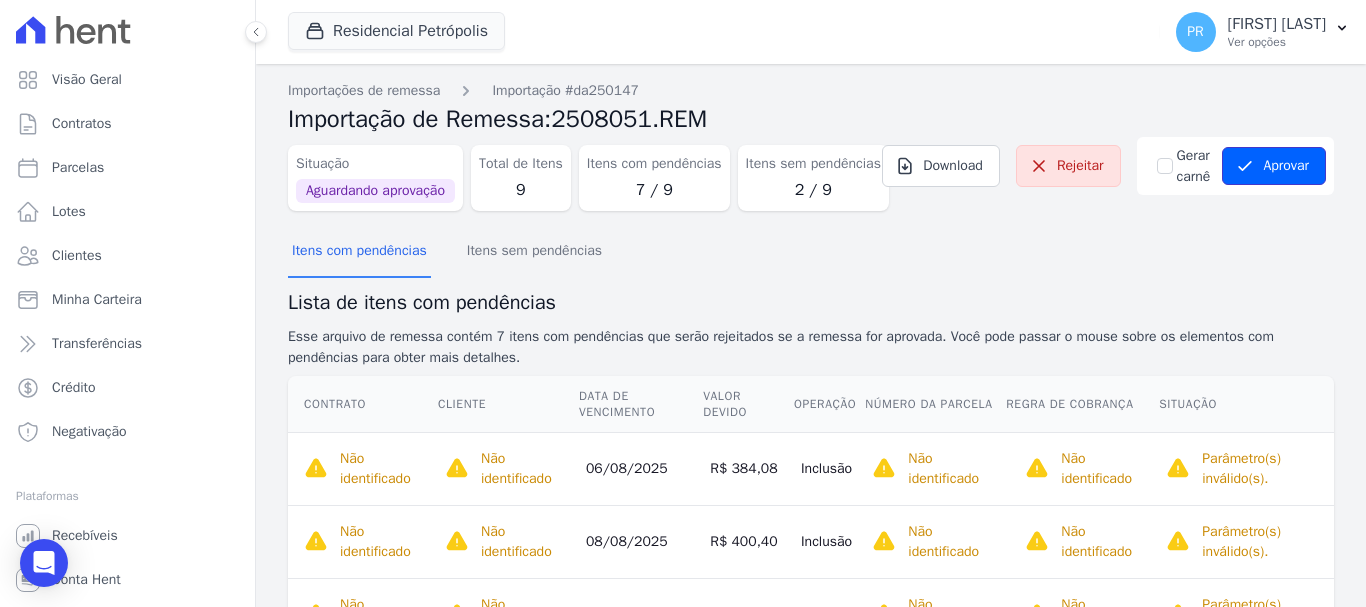 click 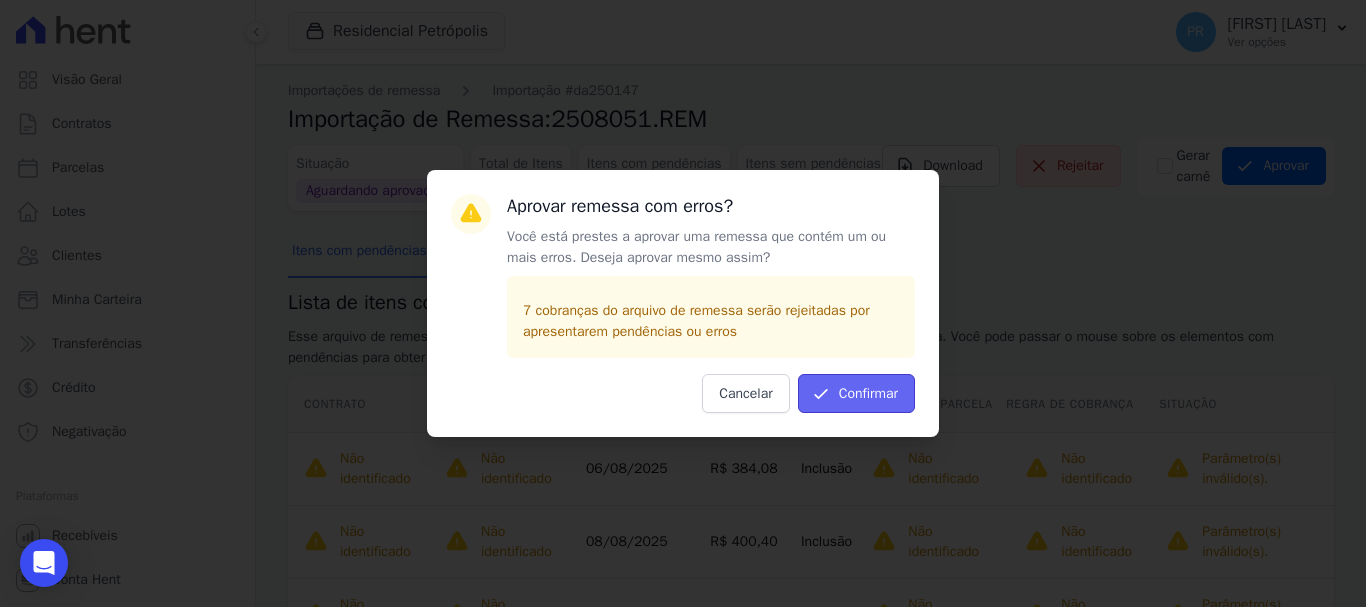 click on "Confirmar" at bounding box center (856, 393) 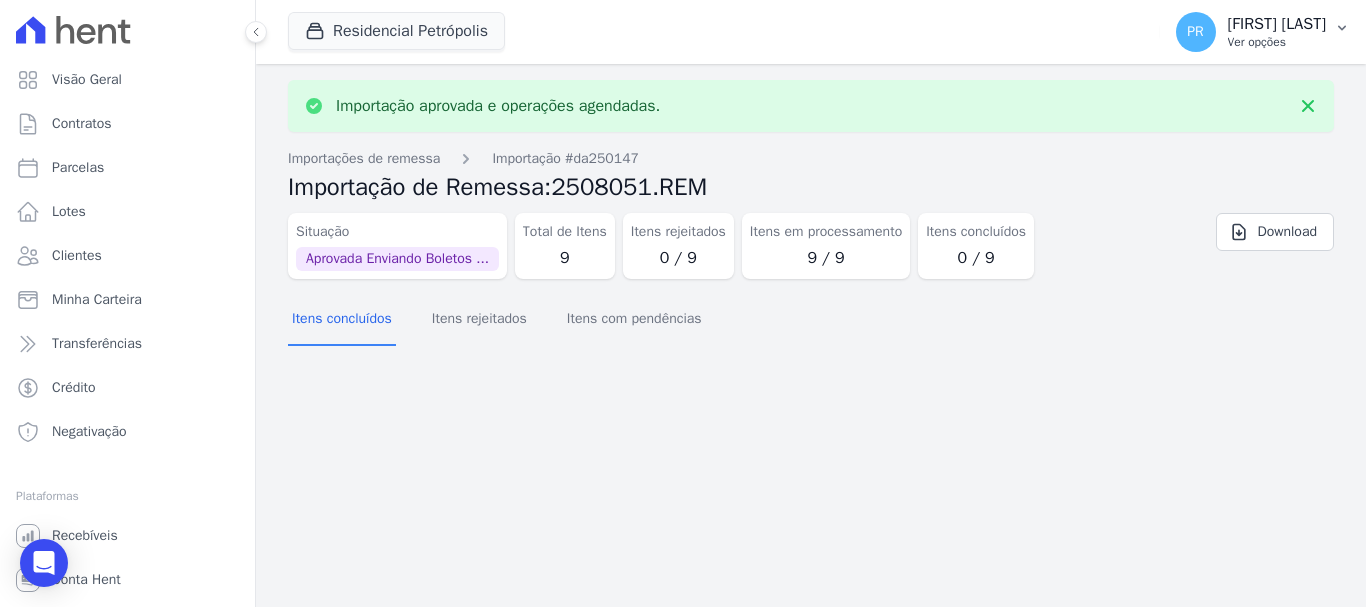 click on "Ver opções" at bounding box center [1277, 42] 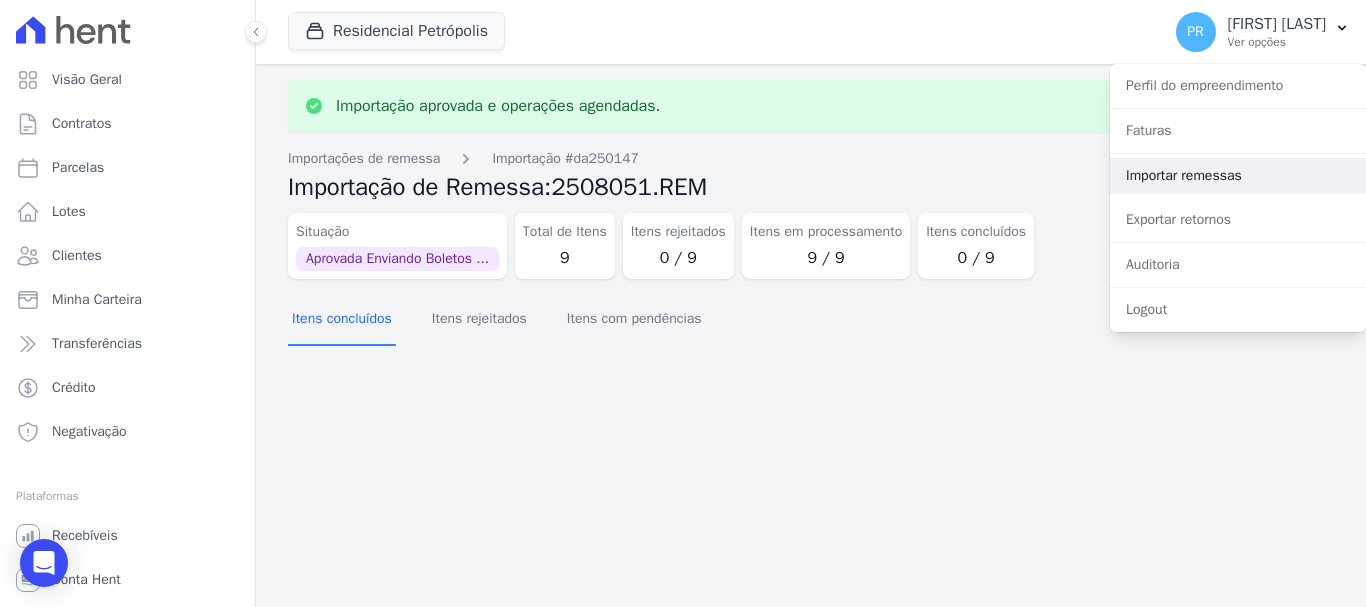 drag, startPoint x: 1160, startPoint y: 176, endPoint x: 325, endPoint y: 59, distance: 843.15717 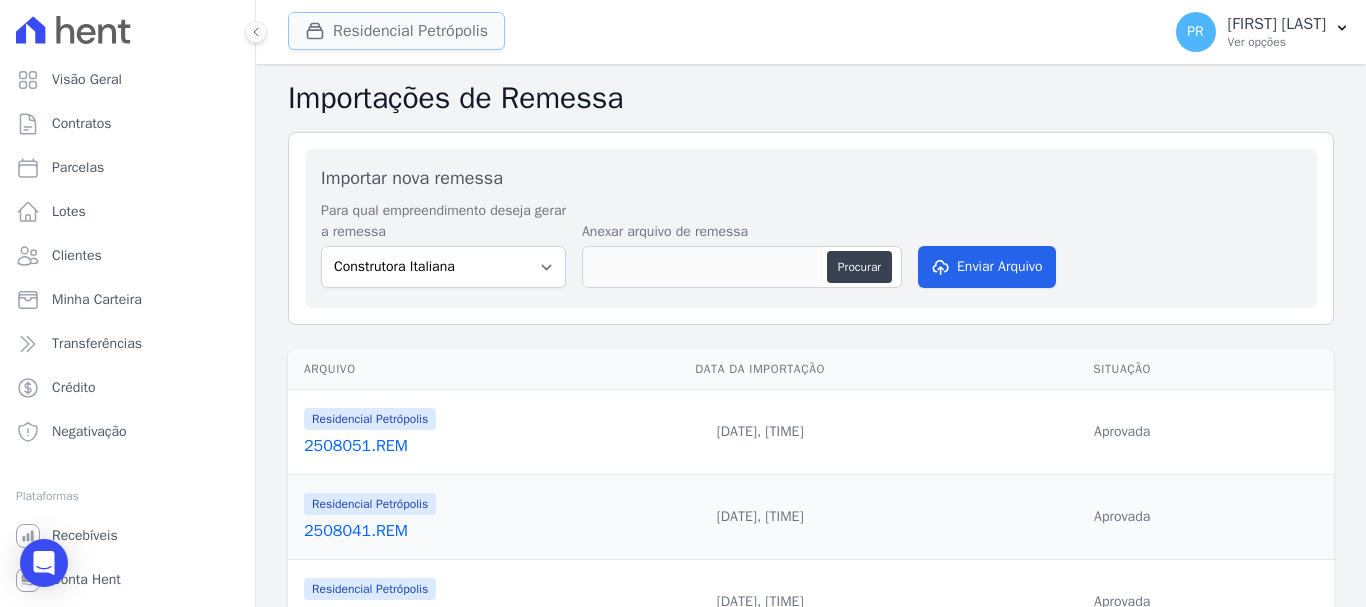 click on "Residencial Petrópolis" at bounding box center (396, 31) 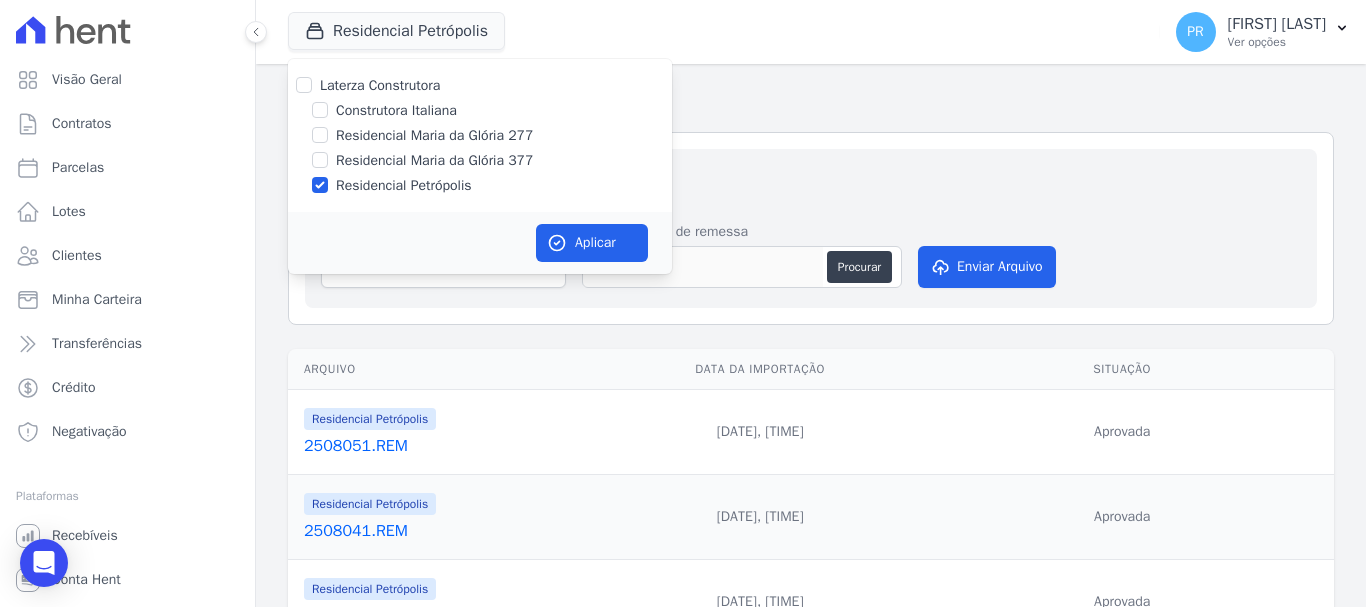 click on "Laterza Construtora" at bounding box center [380, 85] 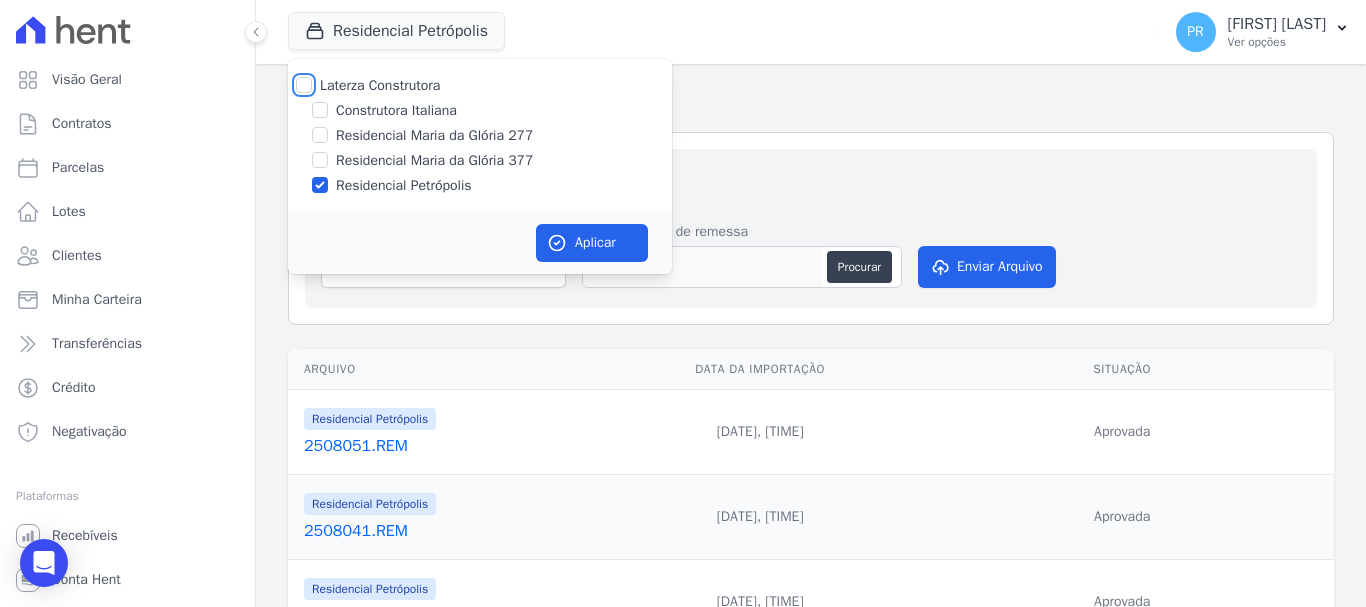 click on "Laterza Construtora" at bounding box center [304, 85] 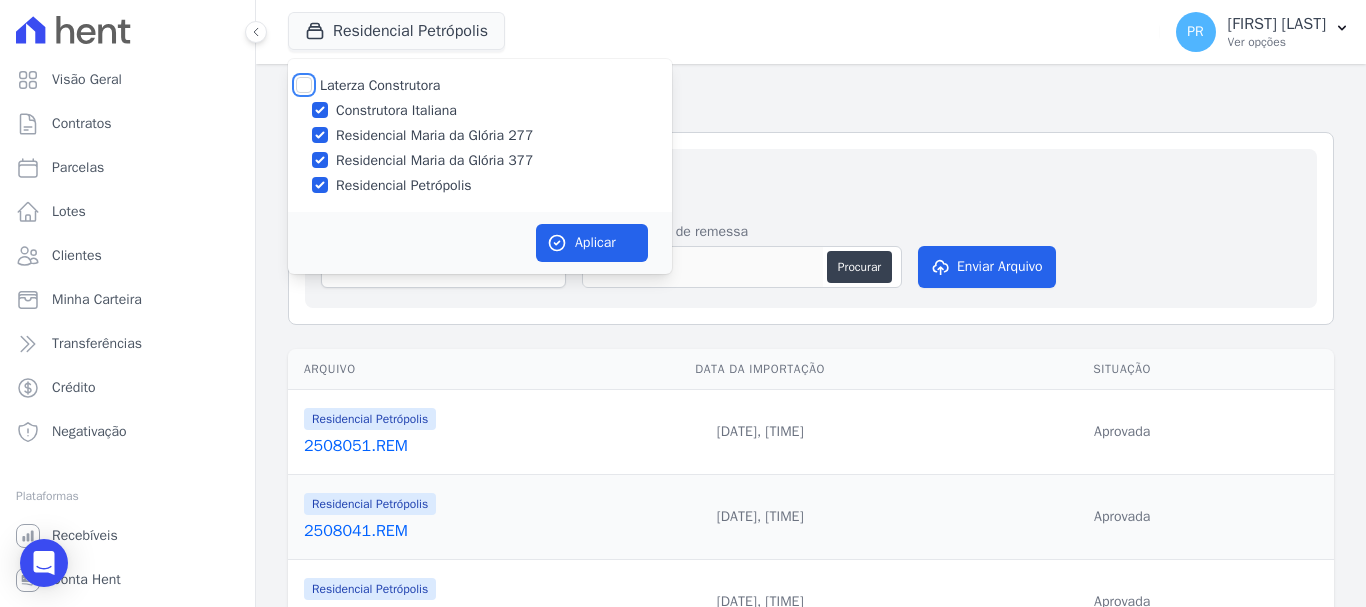 checkbox on "true" 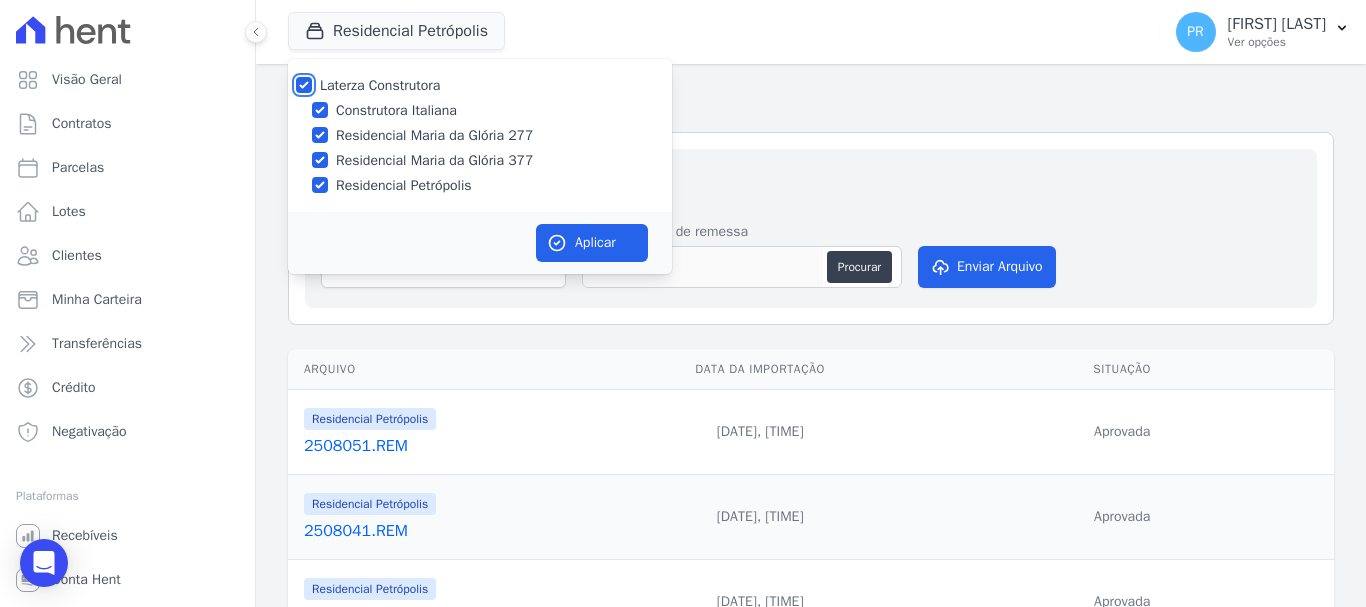 checkbox on "true" 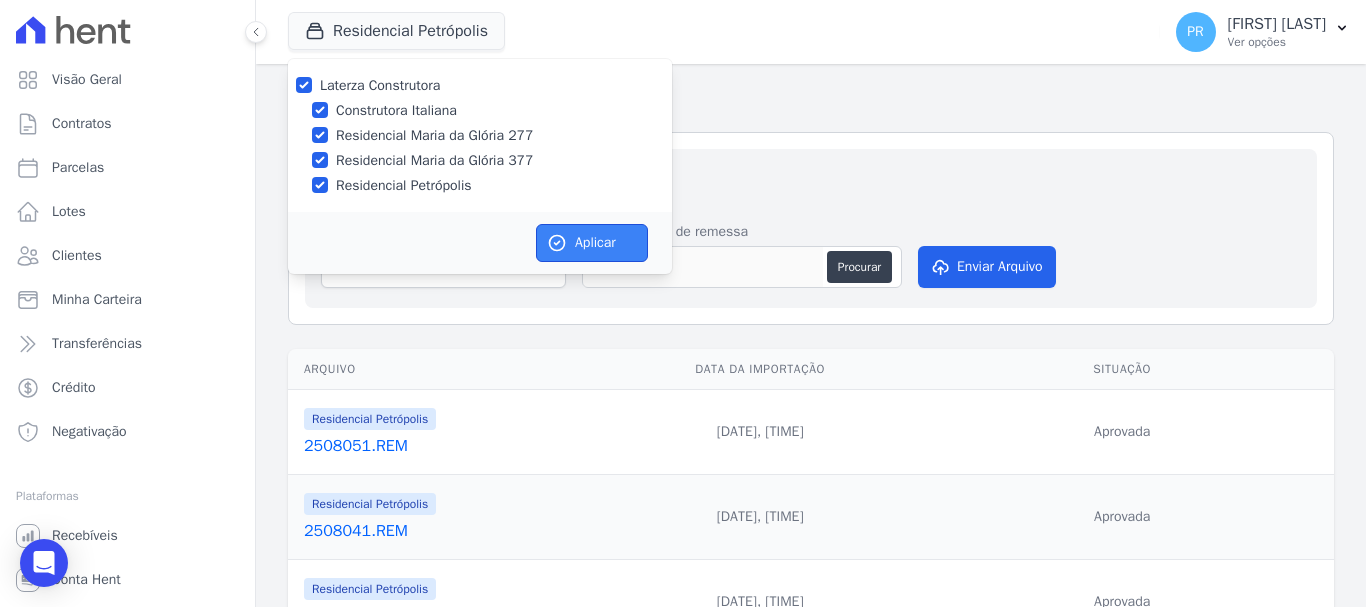 click on "Aplicar" at bounding box center [592, 243] 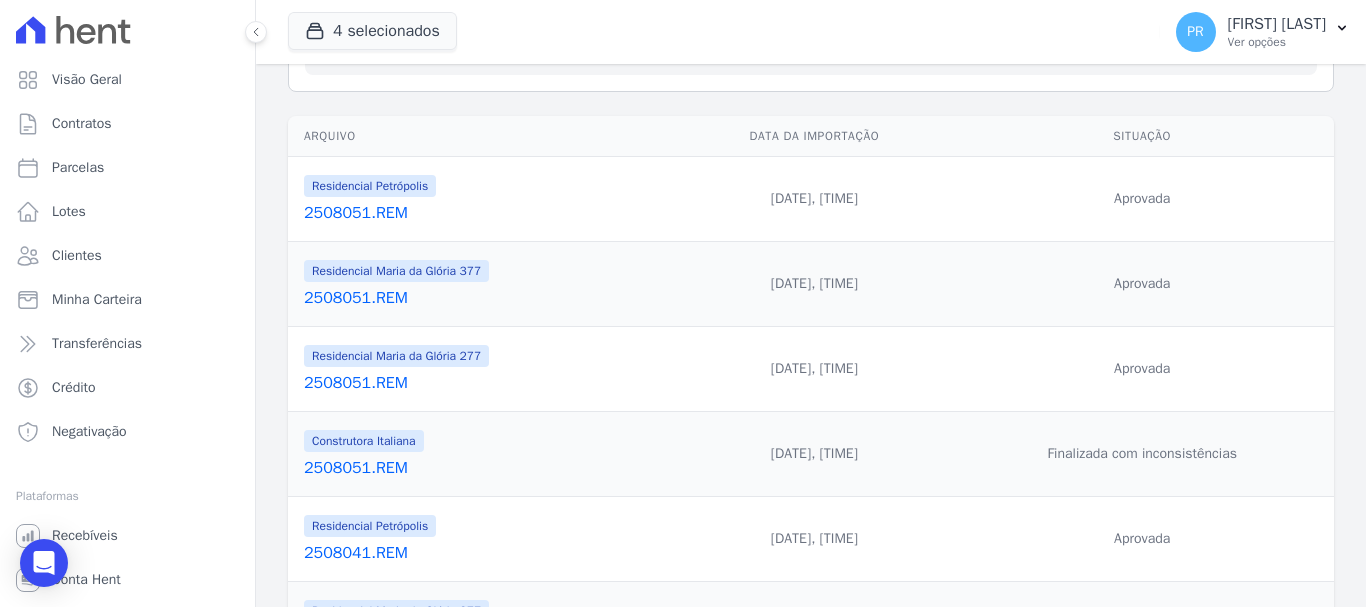 scroll, scrollTop: 0, scrollLeft: 0, axis: both 